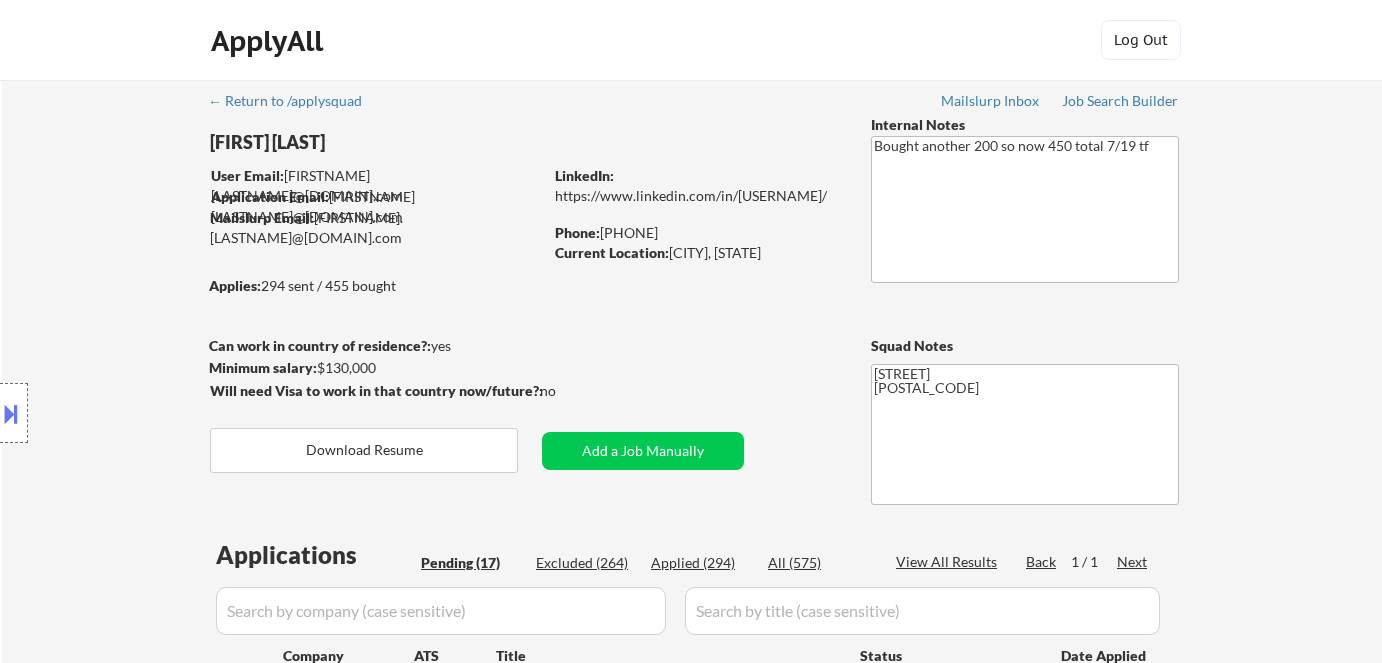 select on ""pending"" 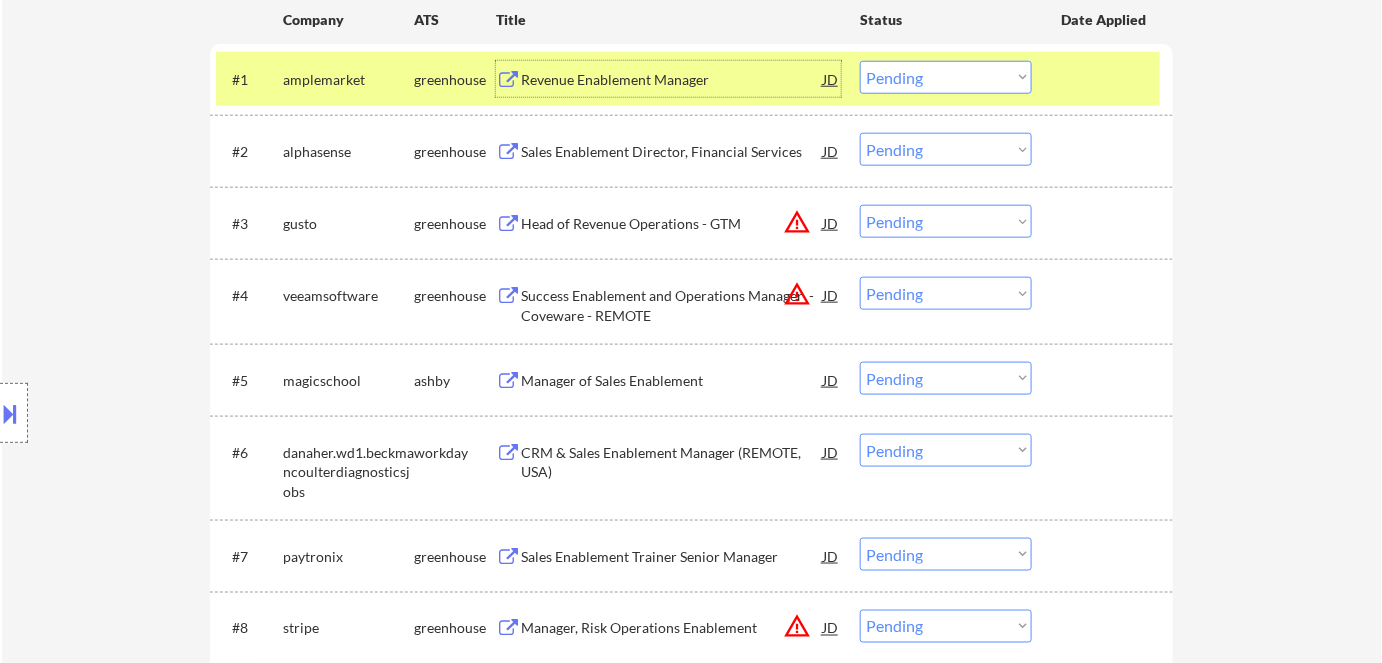 click on "Choose an option... Pending Applied Excluded (Questions) Excluded (Expired) Excluded (Location) Excluded (Bad Match) Excluded (Blocklist) Excluded (Salary) Excluded (Other)" at bounding box center (946, 77) 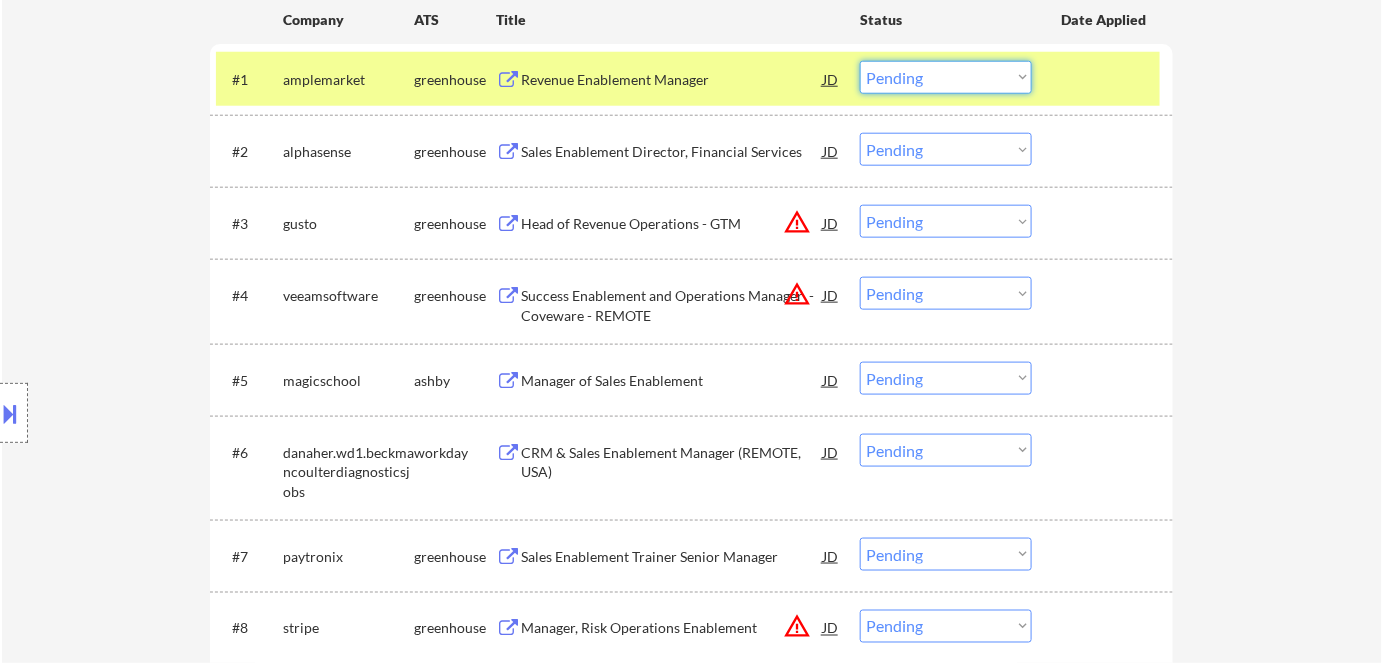 click on "Choose an option... Pending Applied Excluded (Questions) Excluded (Expired) Excluded (Location) Excluded (Bad Match) Excluded (Blocklist) Excluded (Salary) Excluded (Other)" at bounding box center [946, 77] 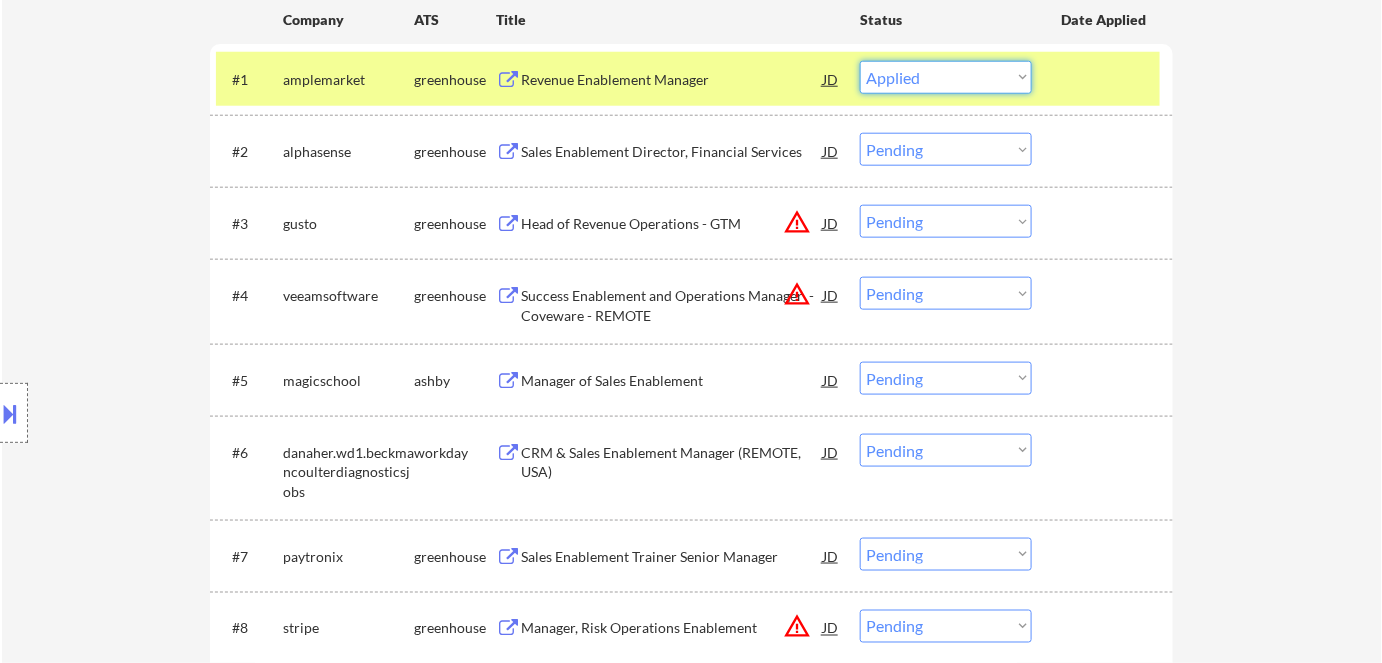 click on "Choose an option... Pending Applied Excluded (Questions) Excluded (Expired) Excluded (Location) Excluded (Bad Match) Excluded (Blocklist) Excluded (Salary) Excluded (Other)" at bounding box center (946, 77) 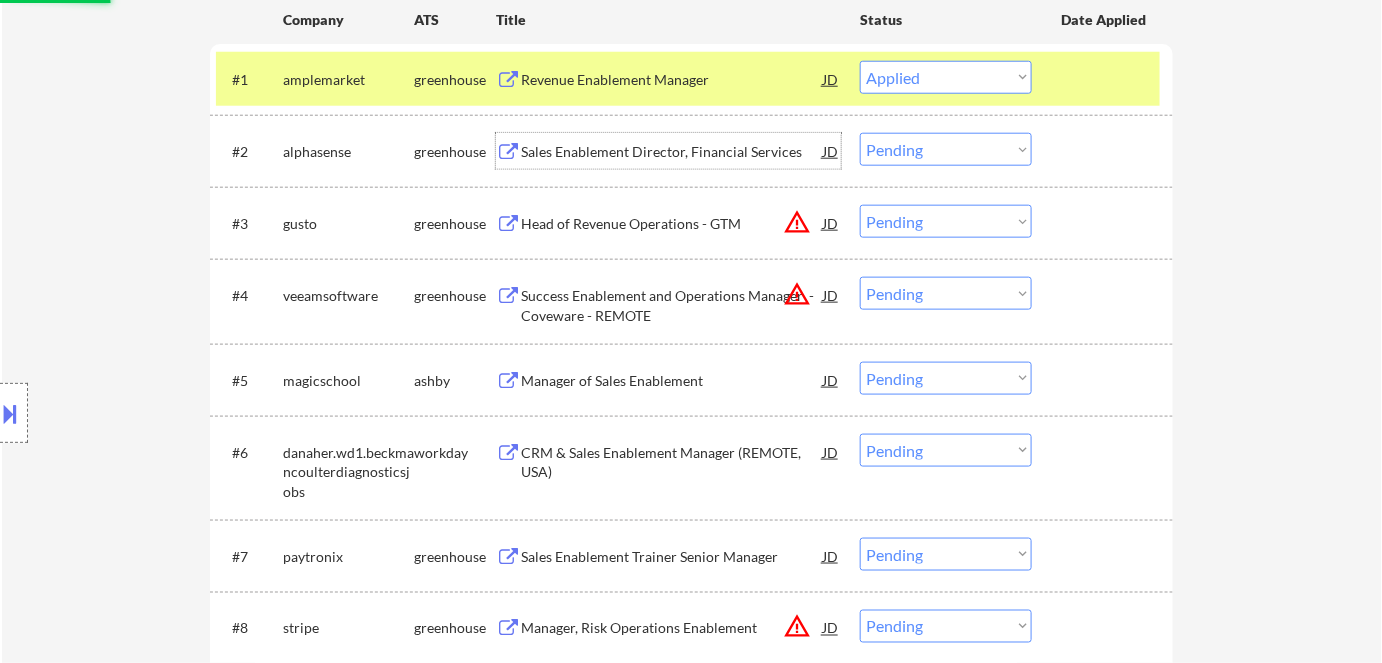 click on "Sales Enablement Director, Financial Services" at bounding box center [672, 152] 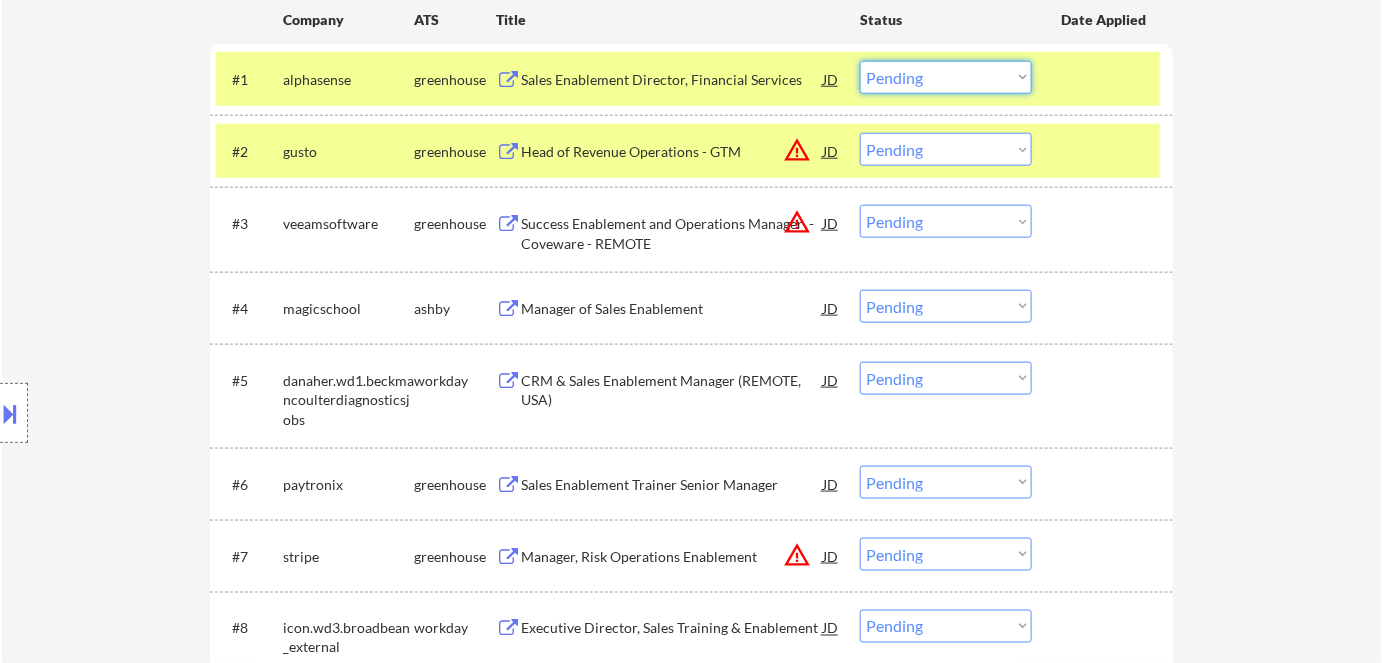 click on "Choose an option... Pending Applied Excluded (Questions) Excluded (Expired) Excluded (Location) Excluded (Bad Match) Excluded (Blocklist) Excluded (Salary) Excluded (Other)" at bounding box center (946, 77) 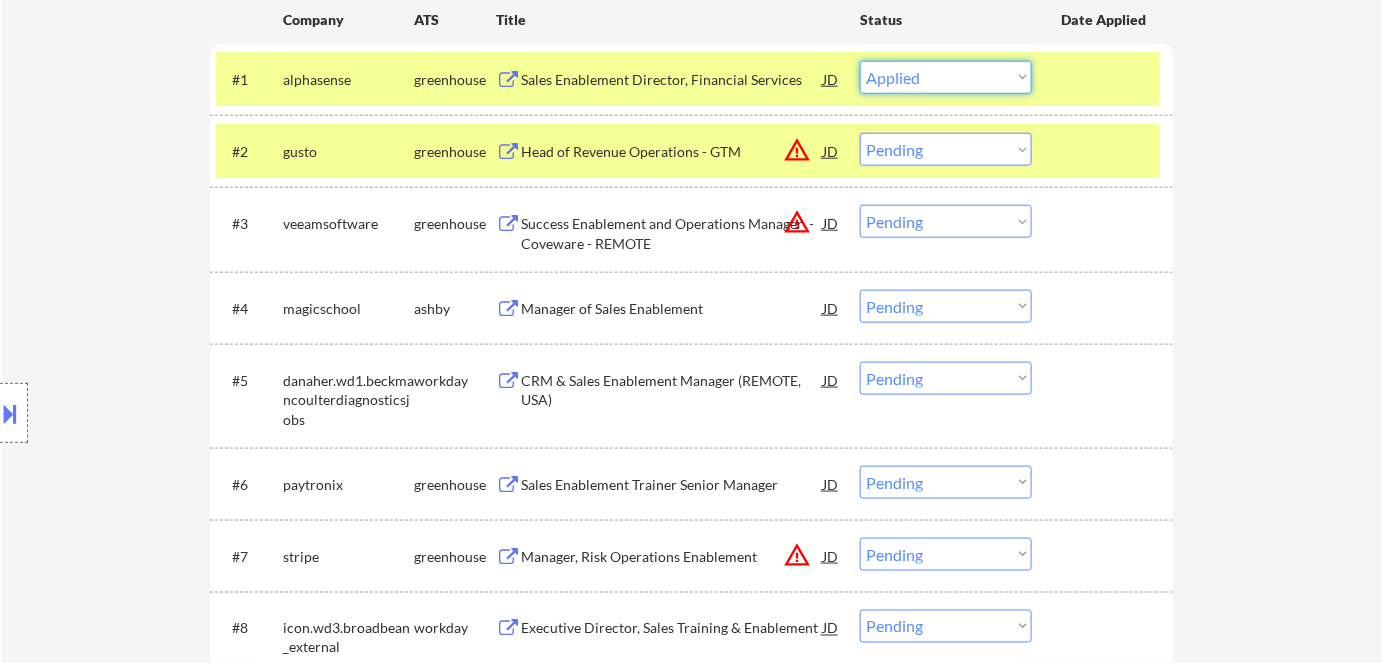 click on "Choose an option... Pending Applied Excluded (Questions) Excluded (Expired) Excluded (Location) Excluded (Bad Match) Excluded (Blocklist) Excluded (Salary) Excluded (Other)" at bounding box center (946, 77) 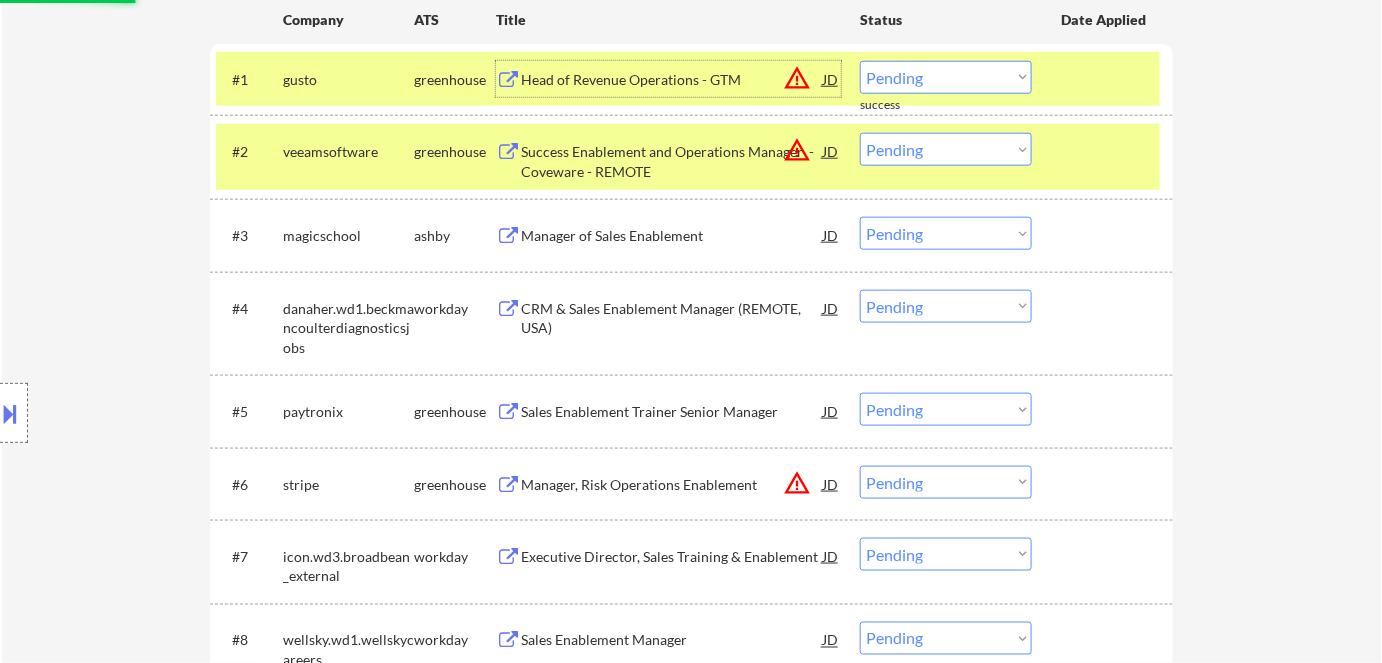 click on "Head of Revenue Operations - GTM" at bounding box center (672, 79) 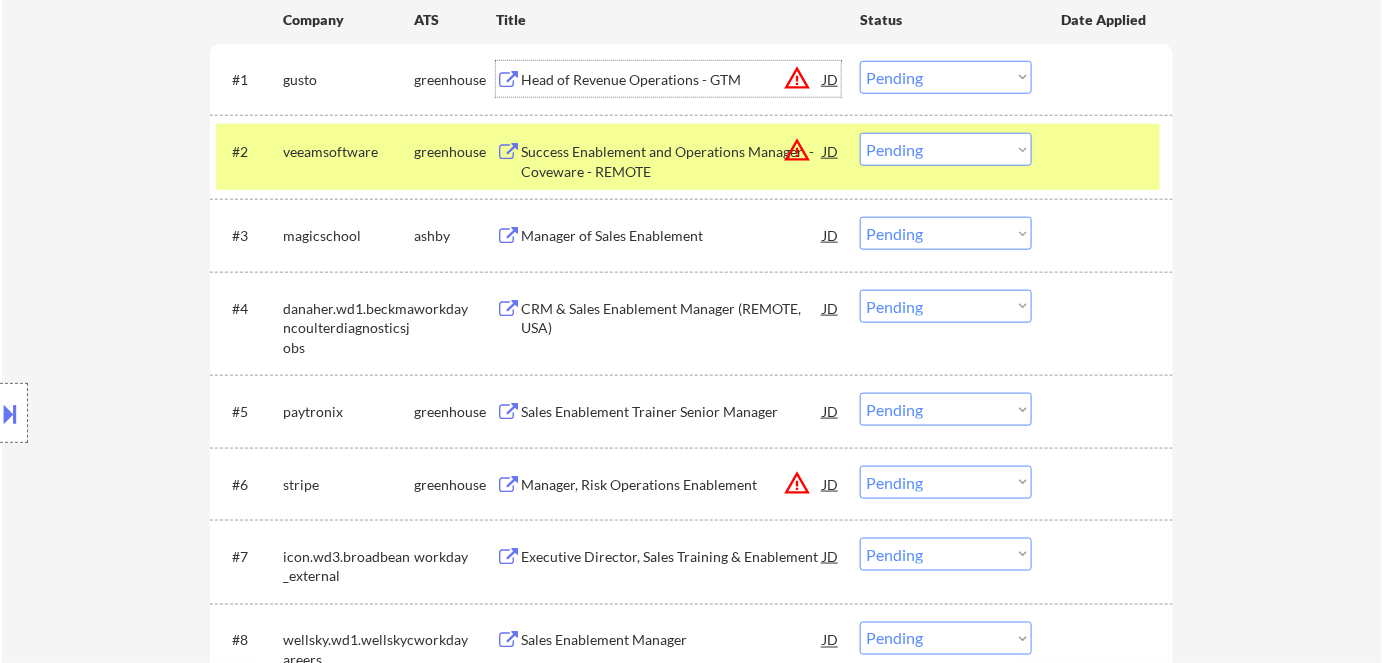 click on "Choose an option... Pending Applied Excluded (Questions) Excluded (Expired) Excluded (Location) Excluded (Bad Match) Excluded (Blocklist) Excluded (Salary) Excluded (Other)" at bounding box center (946, 77) 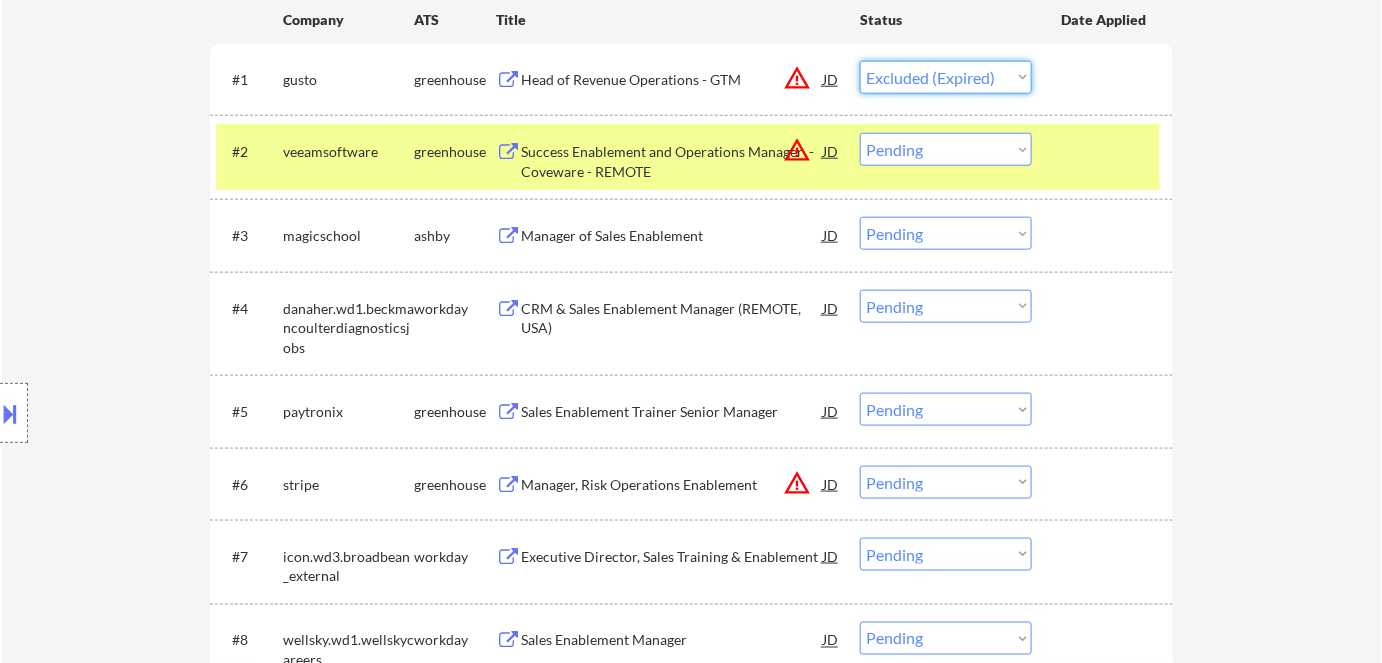click on "Choose an option... Pending Applied Excluded (Questions) Excluded (Expired) Excluded (Location) Excluded (Bad Match) Excluded (Blocklist) Excluded (Salary) Excluded (Other)" at bounding box center (946, 77) 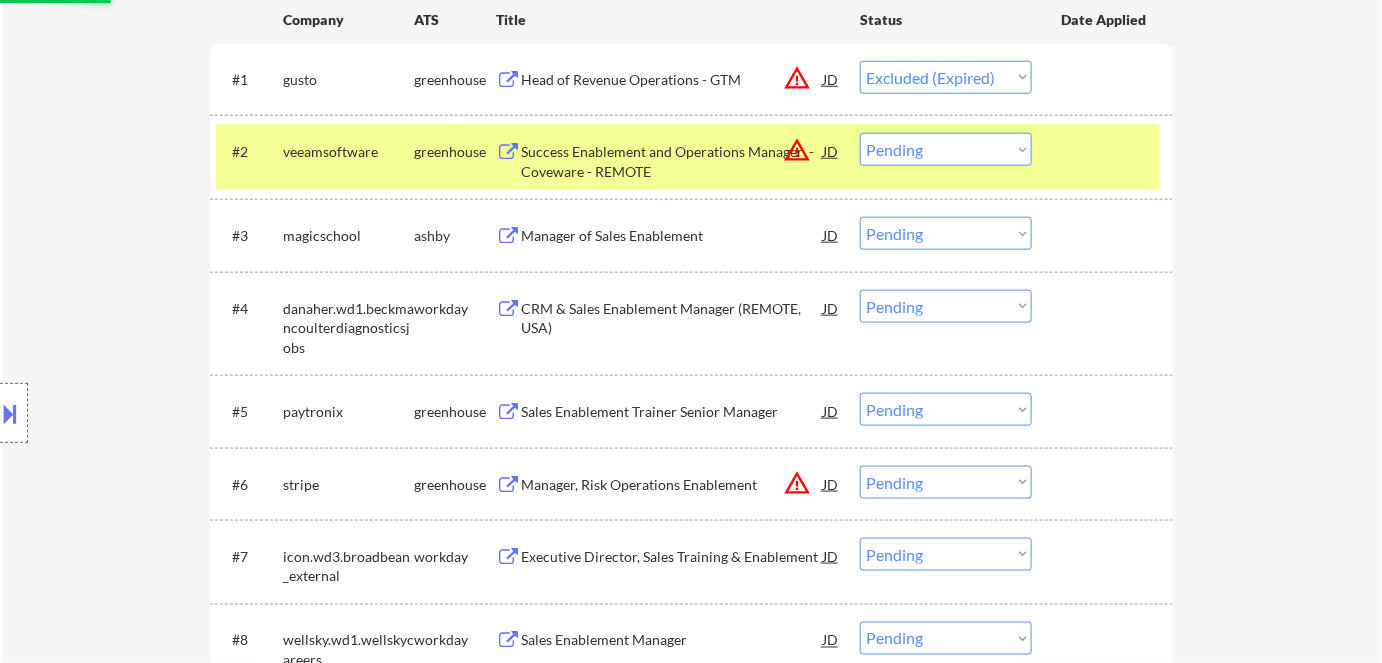 click on "Success Enablement and Operations Manager  - Coveware - REMOTE" at bounding box center (672, 161) 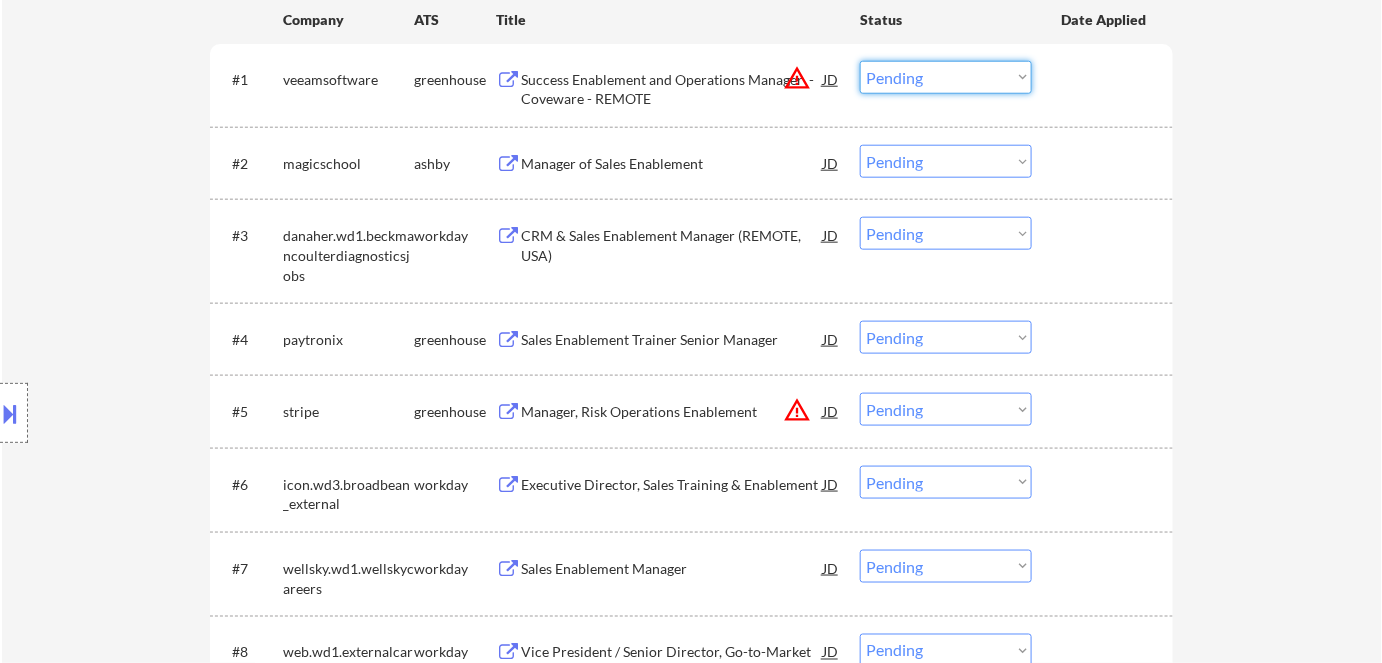click on "Choose an option... Pending Applied Excluded (Questions) Excluded (Expired) Excluded (Location) Excluded (Bad Match) Excluded (Blocklist) Excluded (Salary) Excluded (Other)" at bounding box center [946, 77] 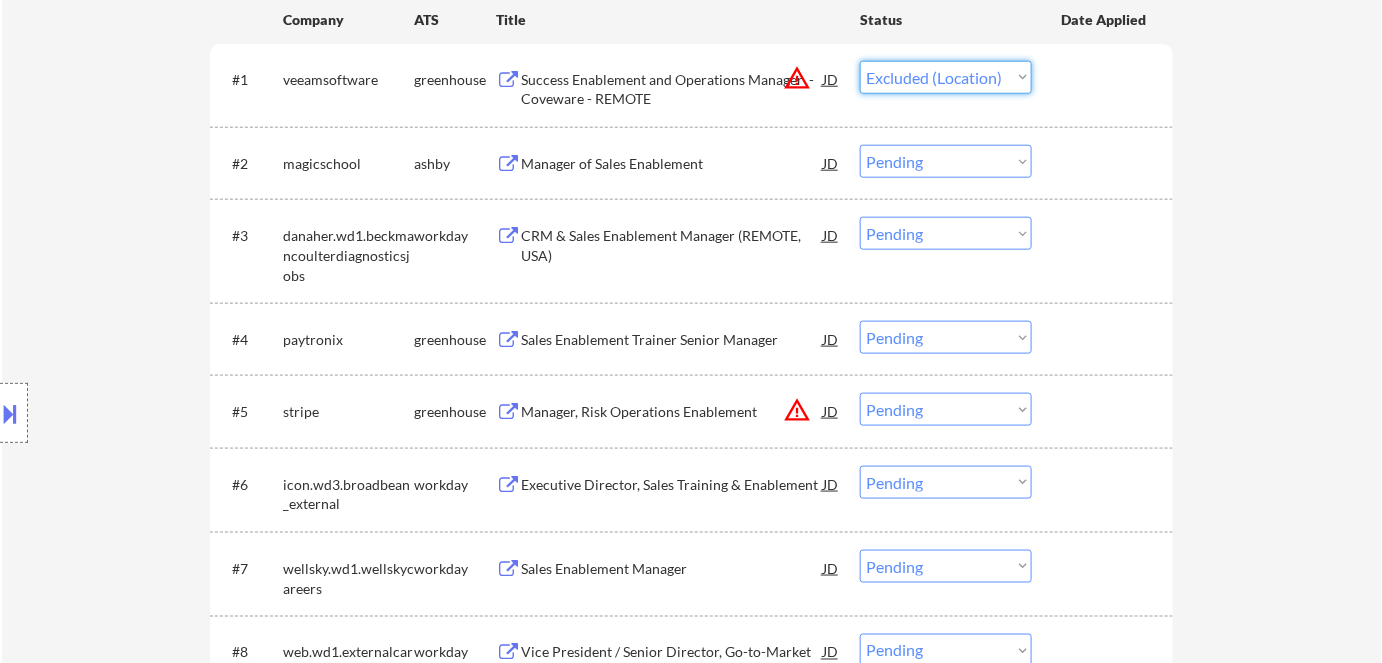 click on "Choose an option... Pending Applied Excluded (Questions) Excluded (Expired) Excluded (Location) Excluded (Bad Match) Excluded (Blocklist) Excluded (Salary) Excluded (Other)" at bounding box center [946, 77] 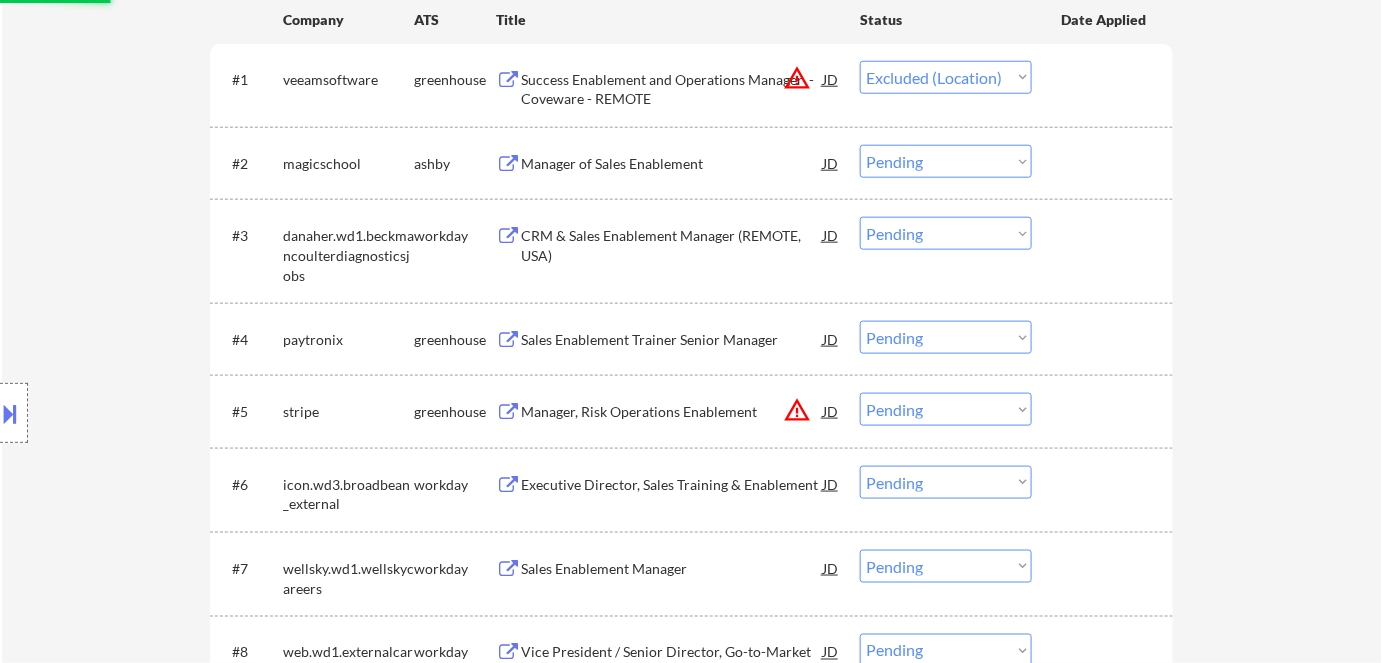 click on "Manager of Sales Enablement" at bounding box center (672, 164) 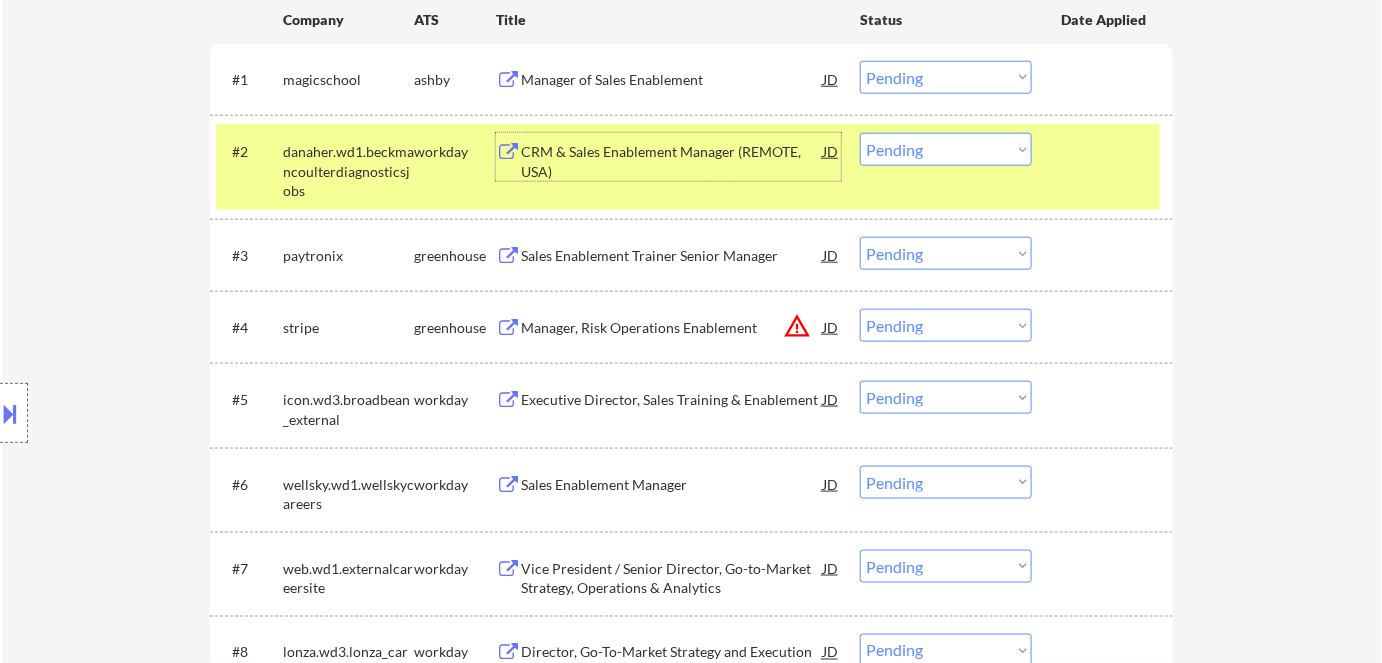 click on "Choose an option... Pending Applied Excluded (Questions) Excluded (Expired) Excluded (Location) Excluded (Bad Match) Excluded (Blocklist) Excluded (Salary) Excluded (Other)" at bounding box center [946, 77] 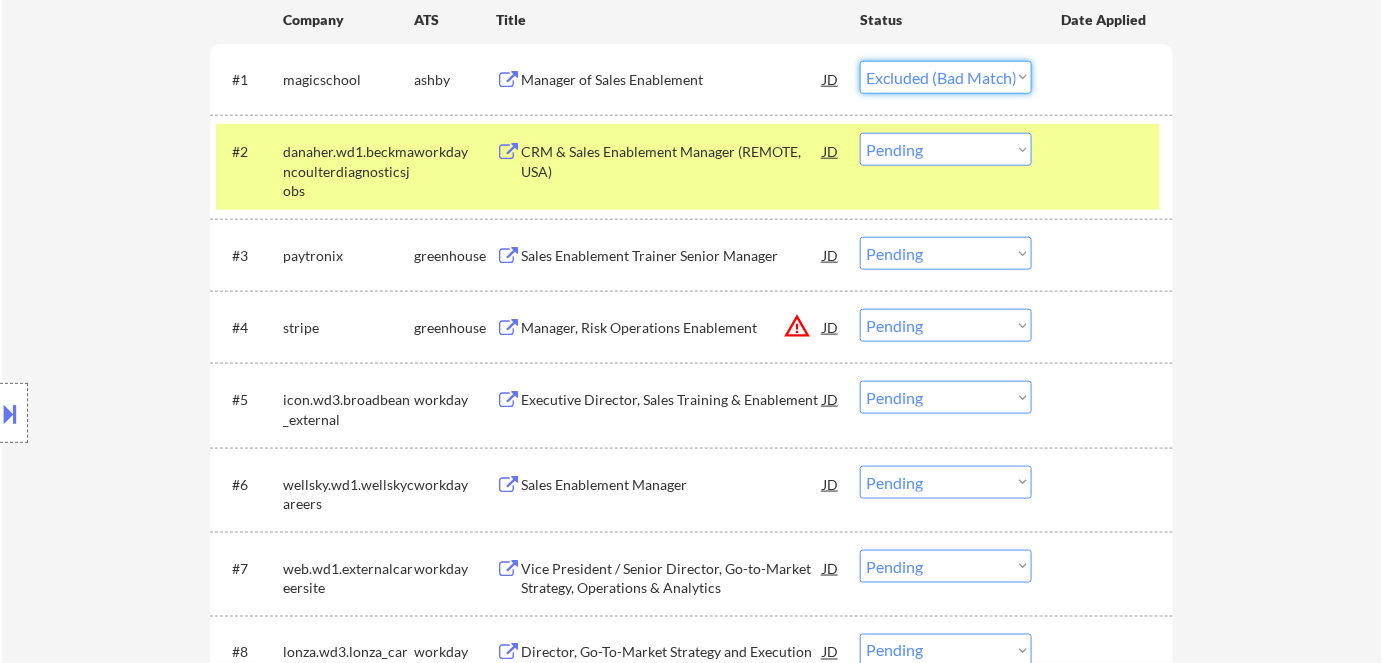click on "Choose an option... Pending Applied Excluded (Questions) Excluded (Expired) Excluded (Location) Excluded (Bad Match) Excluded (Blocklist) Excluded (Salary) Excluded (Other)" at bounding box center [946, 77] 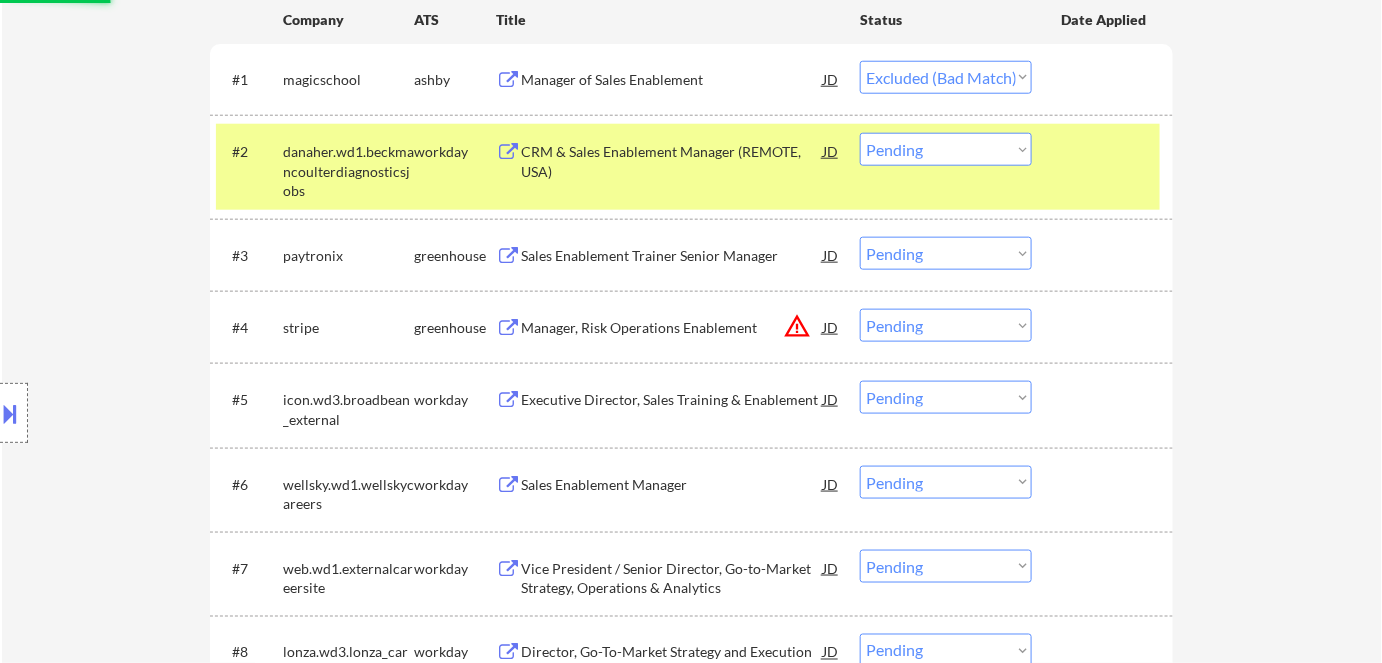 click on "CRM & Sales Enablement Manager (REMOTE, USA)" at bounding box center (672, 161) 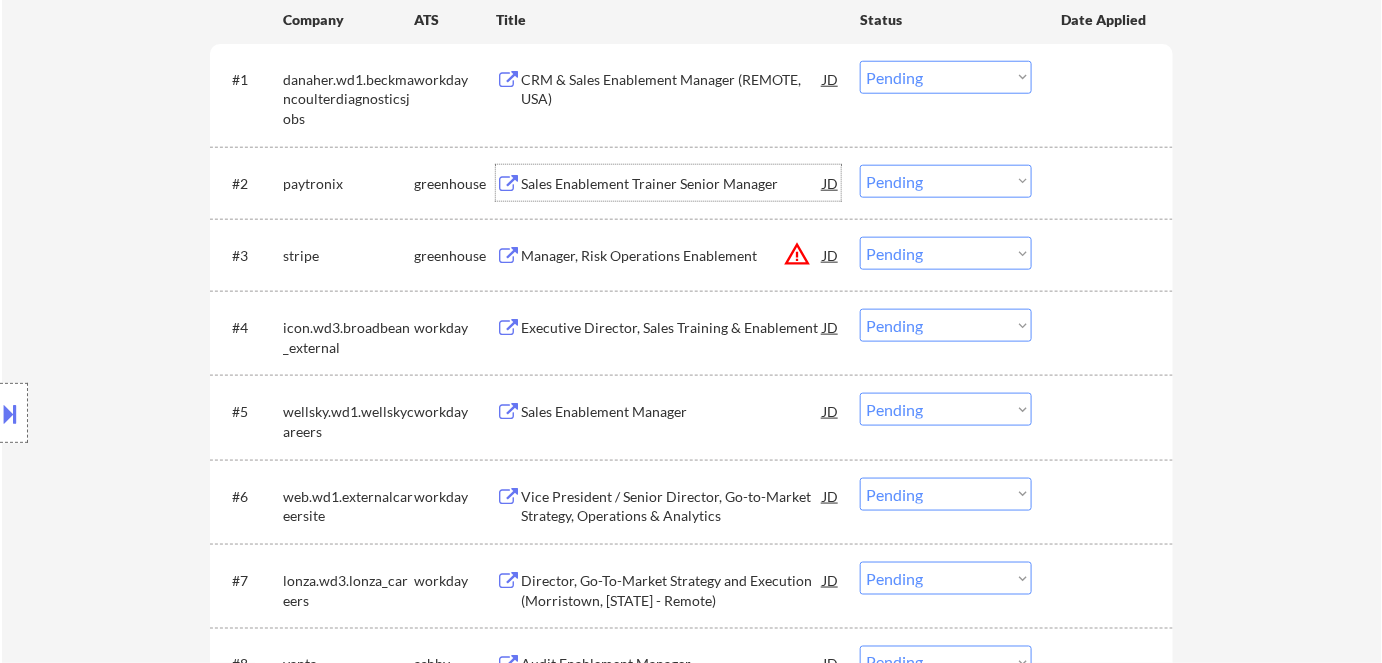 click on "#1 danaher.wd1.beckmancoulterdiagnosticsjobs workday CRM & Sales Enablement Manager (REMOTE, [COUNTRY]) JD warning_amber Choose an option... Pending Applied Excluded (Questions) Excluded (Expired) Excluded (Location) Excluded (Bad Match) Excluded (Blocklist) Excluded (Salary) Excluded (Other)" at bounding box center [688, 95] 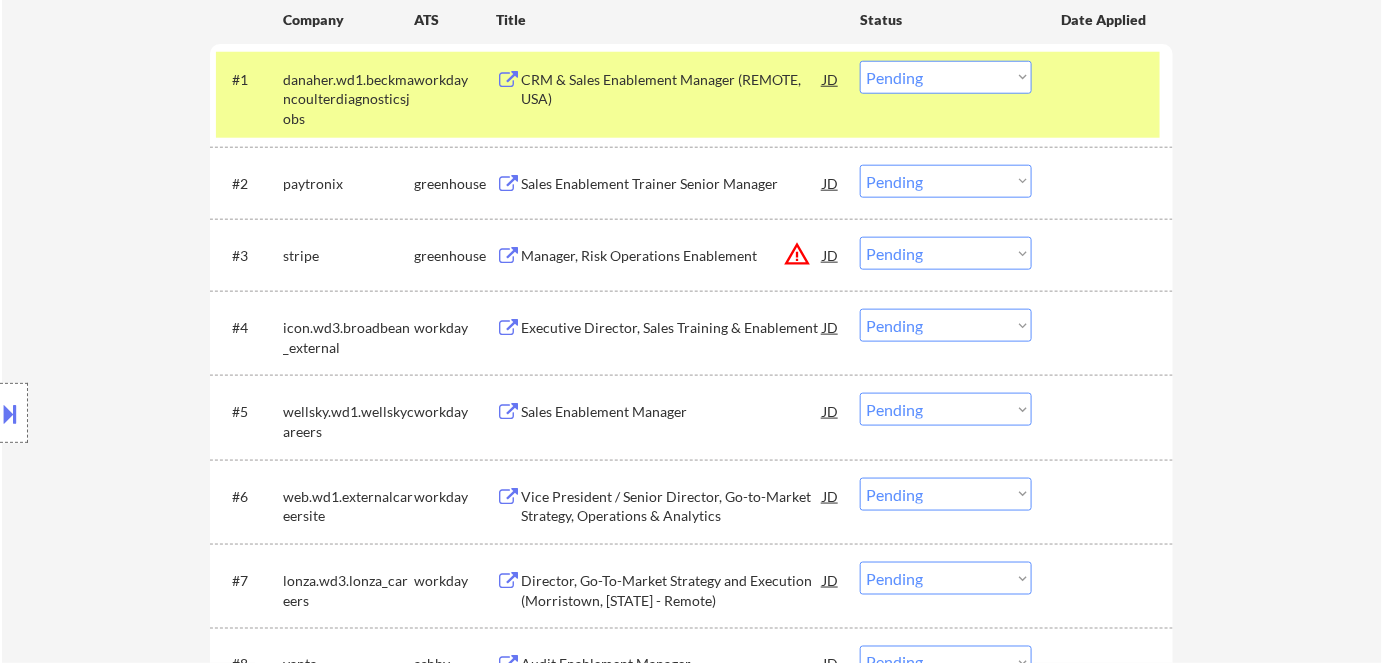 click on "Choose an option... Pending Applied Excluded (Questions) Excluded (Expired) Excluded (Location) Excluded (Bad Match) Excluded (Blocklist) Excluded (Salary) Excluded (Other)" at bounding box center (946, 77) 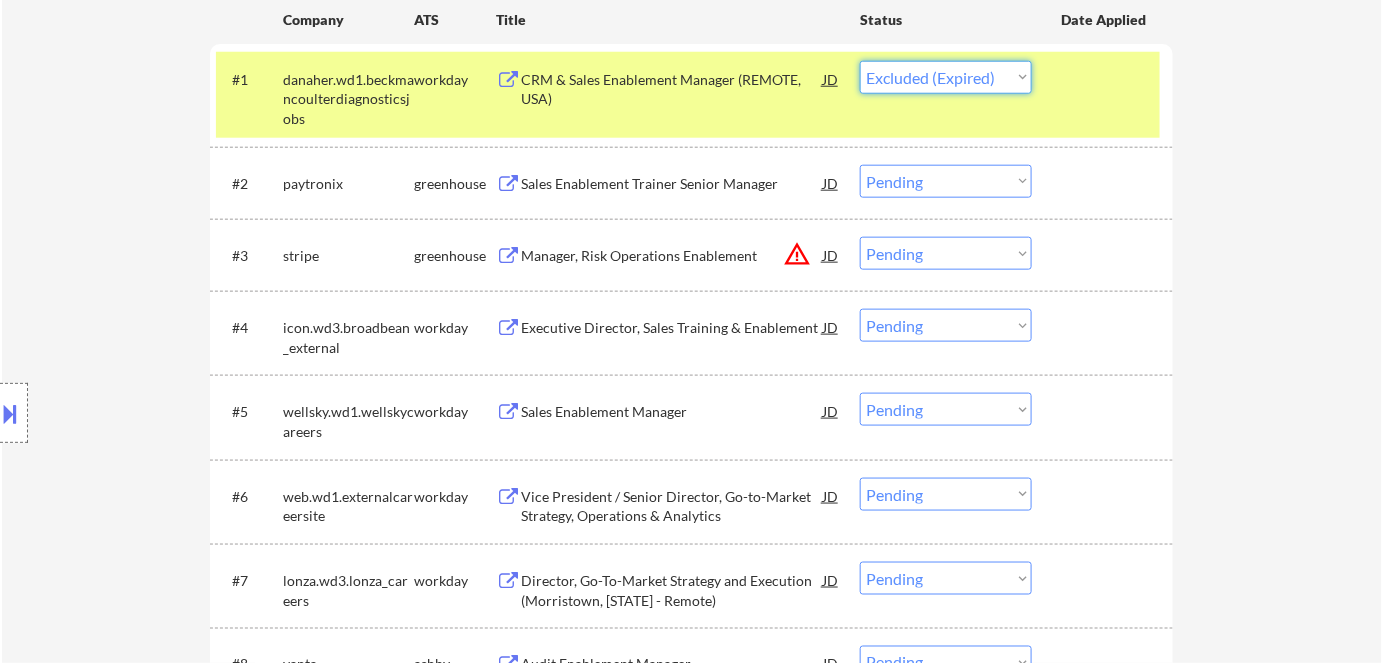 click on "Choose an option... Pending Applied Excluded (Questions) Excluded (Expired) Excluded (Location) Excluded (Bad Match) Excluded (Blocklist) Excluded (Salary) Excluded (Other)" at bounding box center [946, 77] 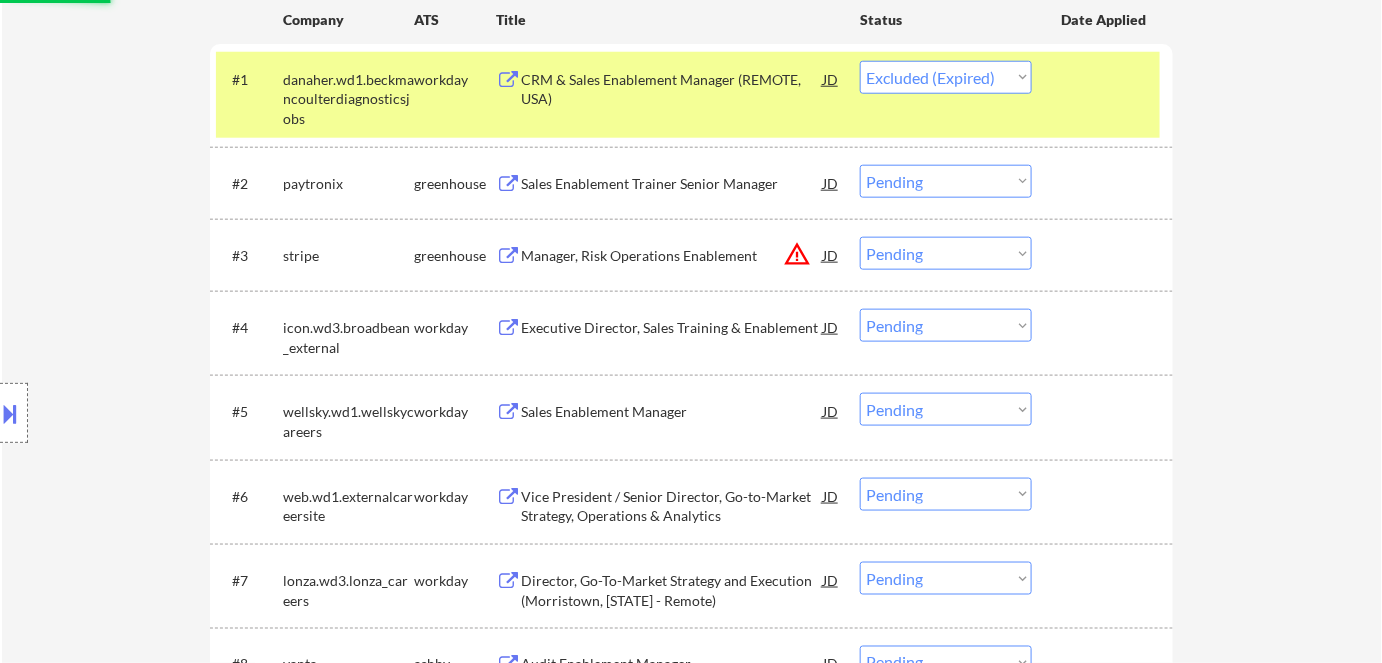 click on "← Return to /applysquad Mailslurp Inbox Job Search Builder [NAME] User Email:  [EMAIL] Application Email:  [EMAIL] Mailslurp Email:  [EMAIL] LinkedIn:   https://www.linkedin.com/in/[USERNAME]/
Phone:  [PHONE] Current Location:  Jacksonville, [STATE] Applies:  294 sent / 455 bought Internal Notes Bought another 200 so now 450 total 7/19 tf Can work in country of residence?:  yes Squad Notes Minimum salary:  $130,000 Will need Visa to work in that country now/future?:   no Download Resume Add a Job Manually Flor de Mae
32218 Applications Pending (12) Excluded (267) Applied (296) All (575) View All Results Back 1 / 1
Next Company ATS Title Status Date Applied #1 danaher.wd1.beckmancoulterdiagnosticsjobs workday CRM & Sales Enablement Manager (REMOTE, [COUNTRY]) JD warning_amber Choose an option... Pending Applied Excluded (Questions) Excluded (Expired) Excluded (Location) Excluded (Bad Match) Excluded (Blocklist) success #2" at bounding box center (692, 286) 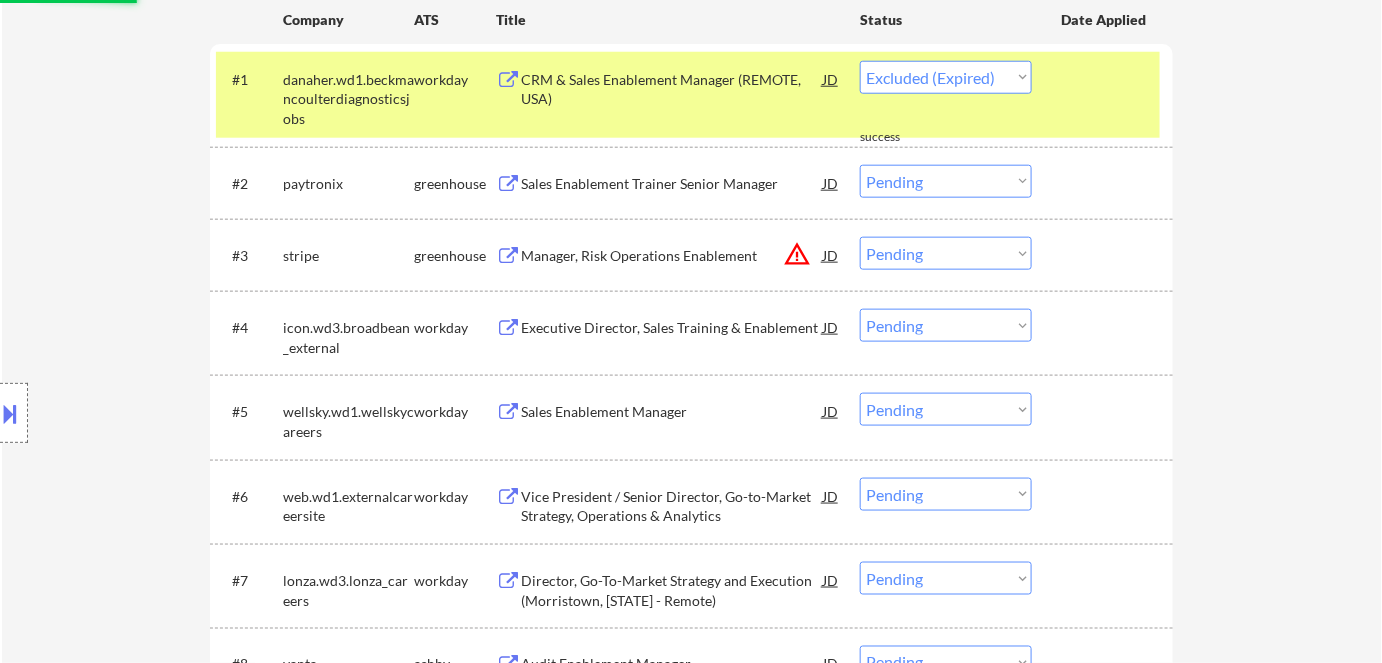 select on ""pending"" 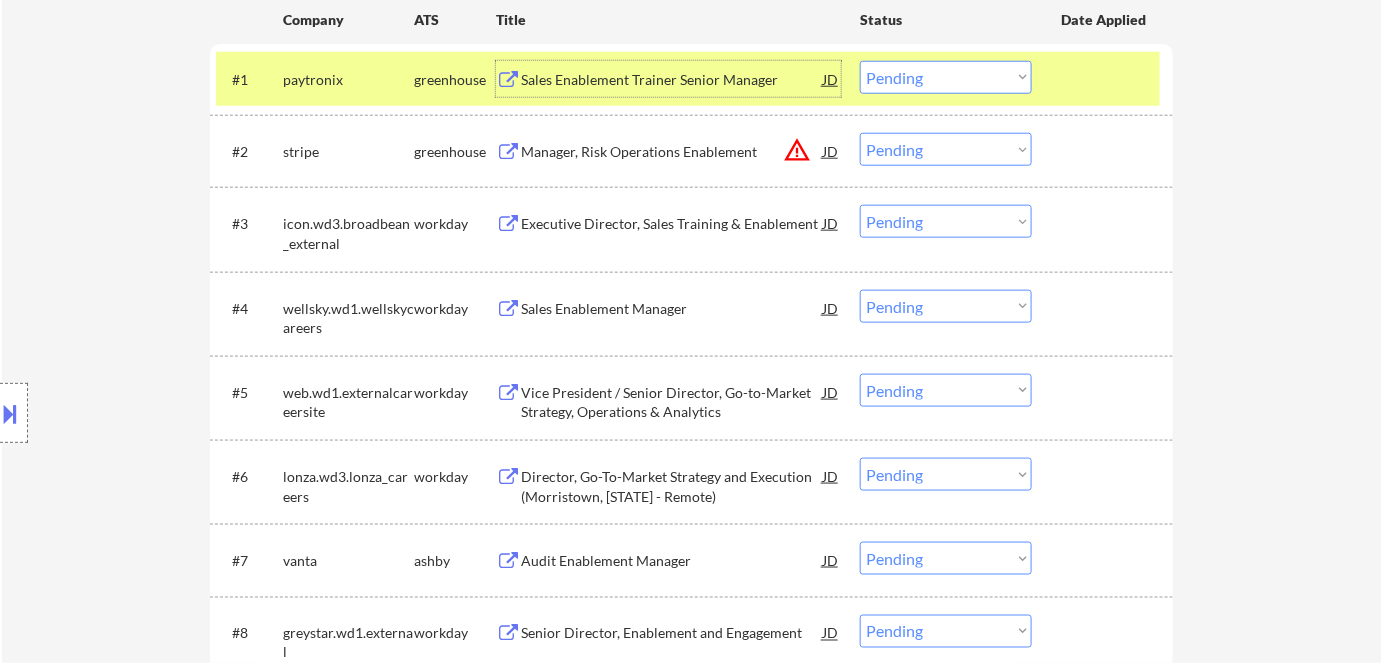 click on "Sales Enablement Trainer Senior Manager" at bounding box center [672, 80] 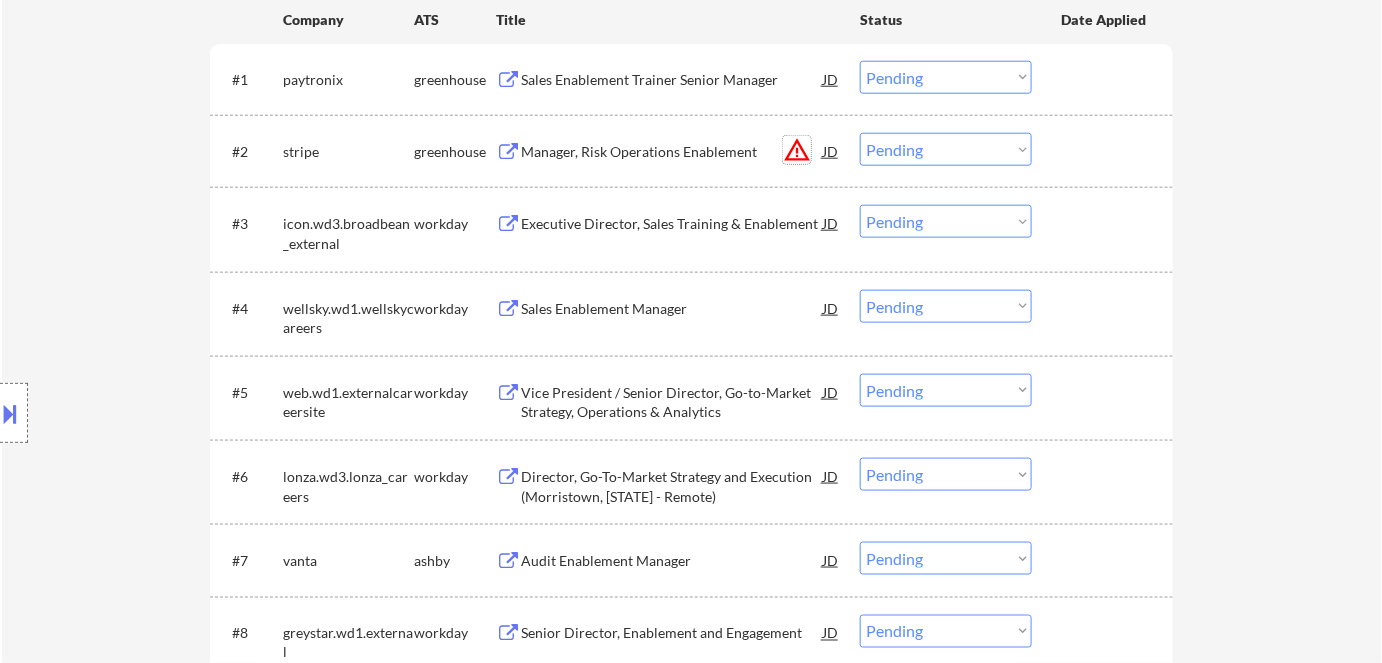 click on "warning_amber" at bounding box center (797, 150) 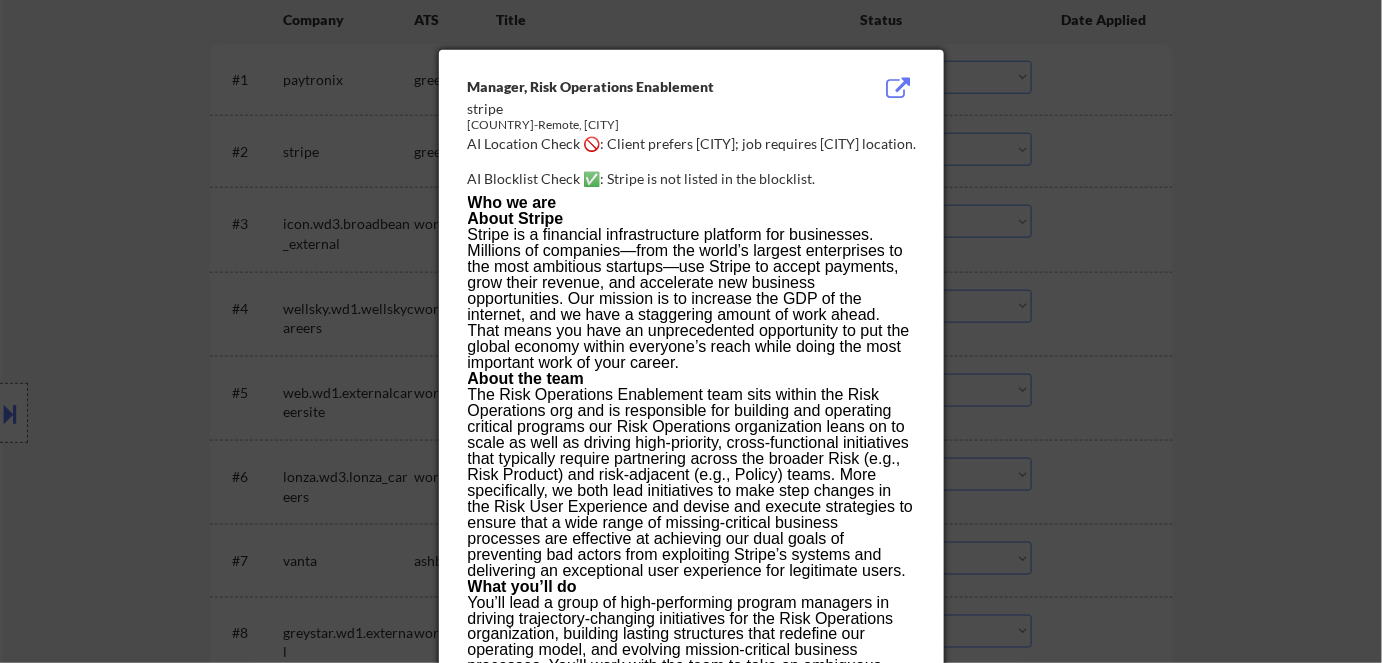 click at bounding box center (691, 331) 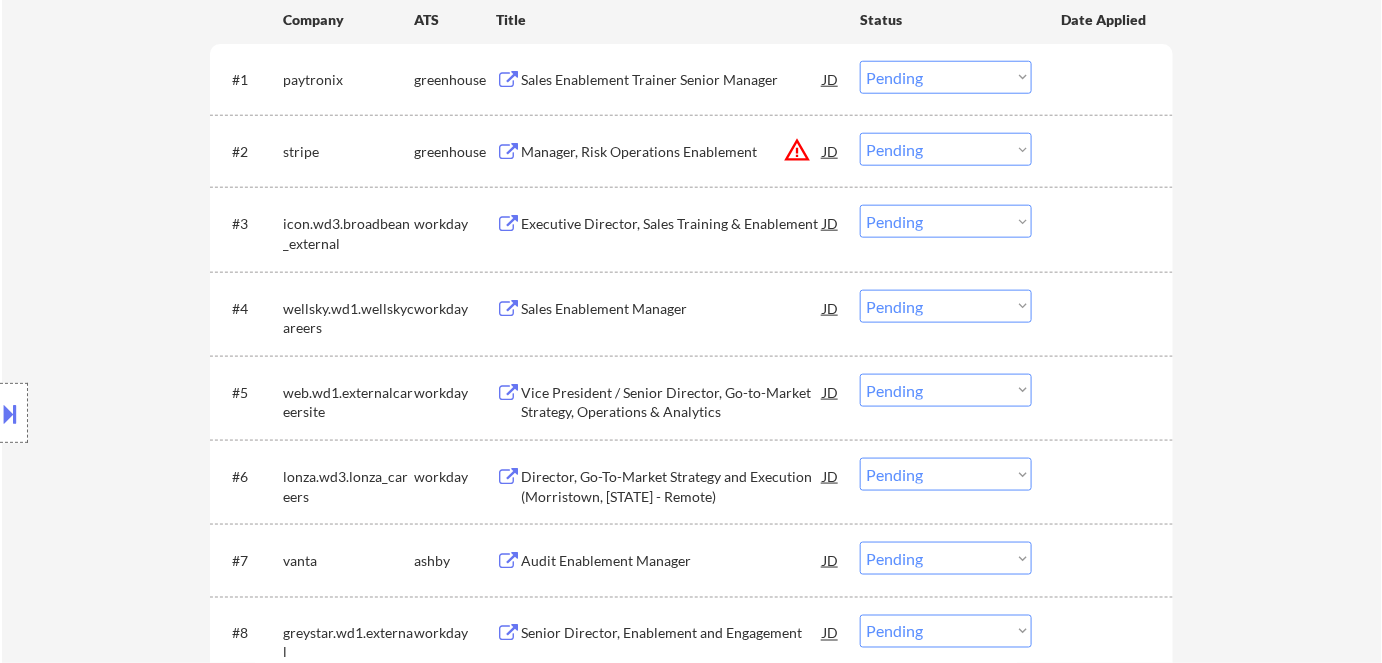 click on "Manager, Risk Operations Enablement" at bounding box center (672, 152) 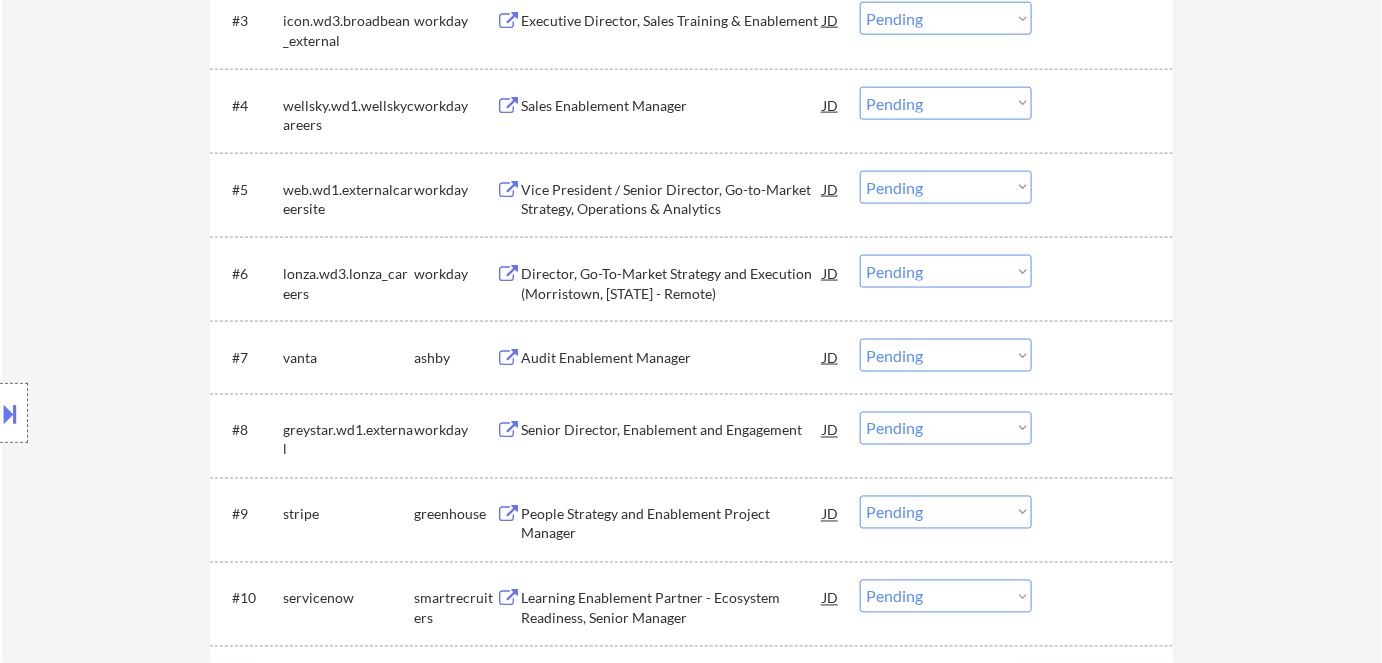 scroll, scrollTop: 545, scrollLeft: 0, axis: vertical 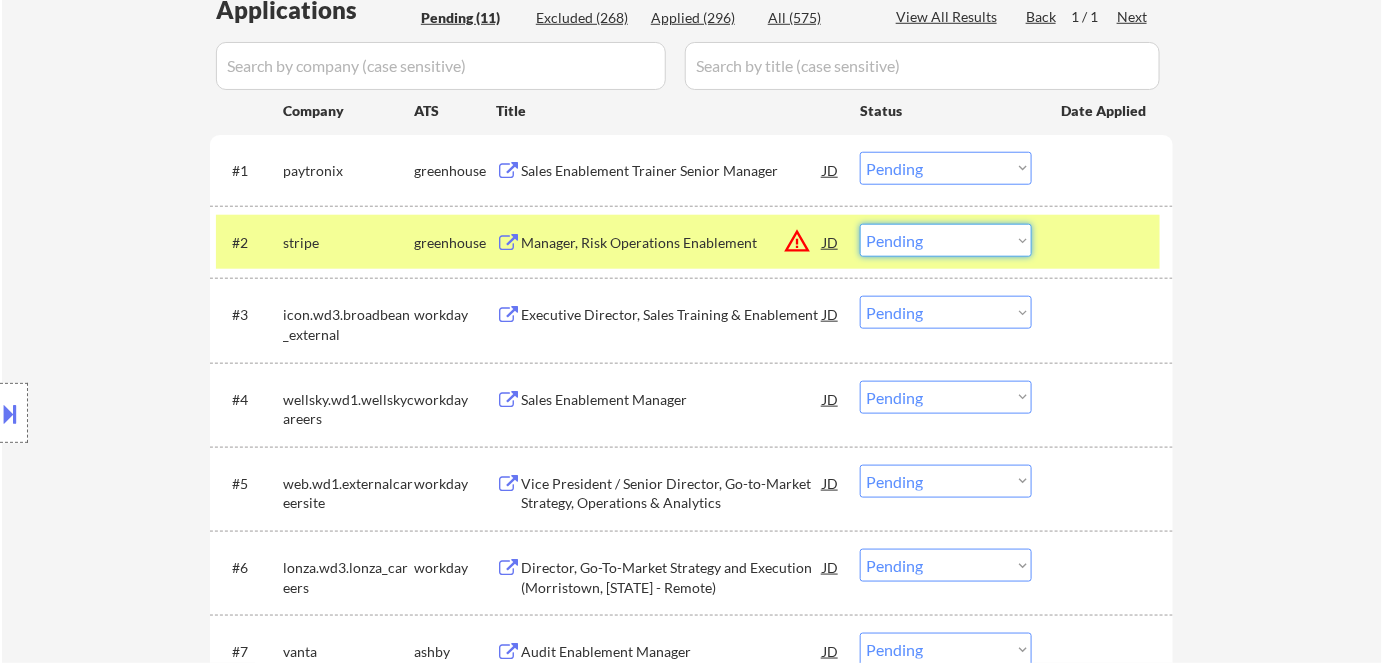 click on "Choose an option... Pending Applied Excluded (Questions) Excluded (Expired) Excluded (Location) Excluded (Bad Match) Excluded (Blocklist) Excluded (Salary) Excluded (Other)" at bounding box center [946, 240] 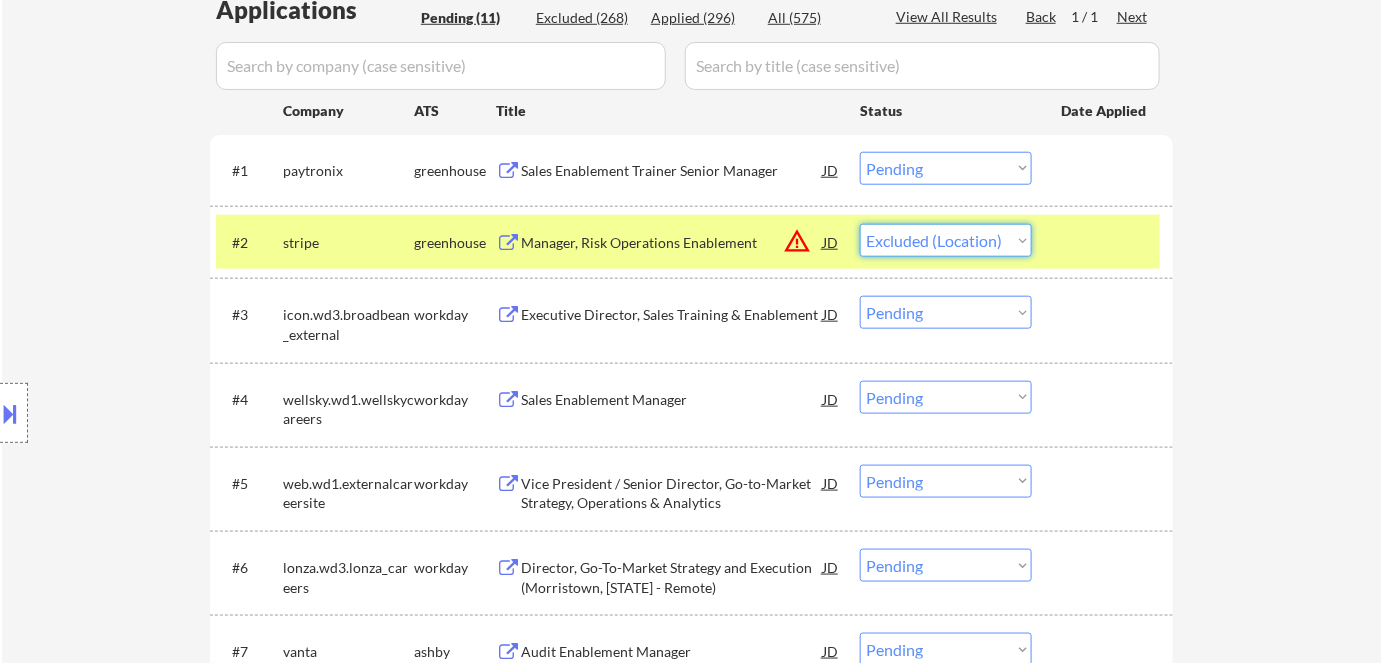 click on "Choose an option... Pending Applied Excluded (Questions) Excluded (Expired) Excluded (Location) Excluded (Bad Match) Excluded (Blocklist) Excluded (Salary) Excluded (Other)" at bounding box center [946, 240] 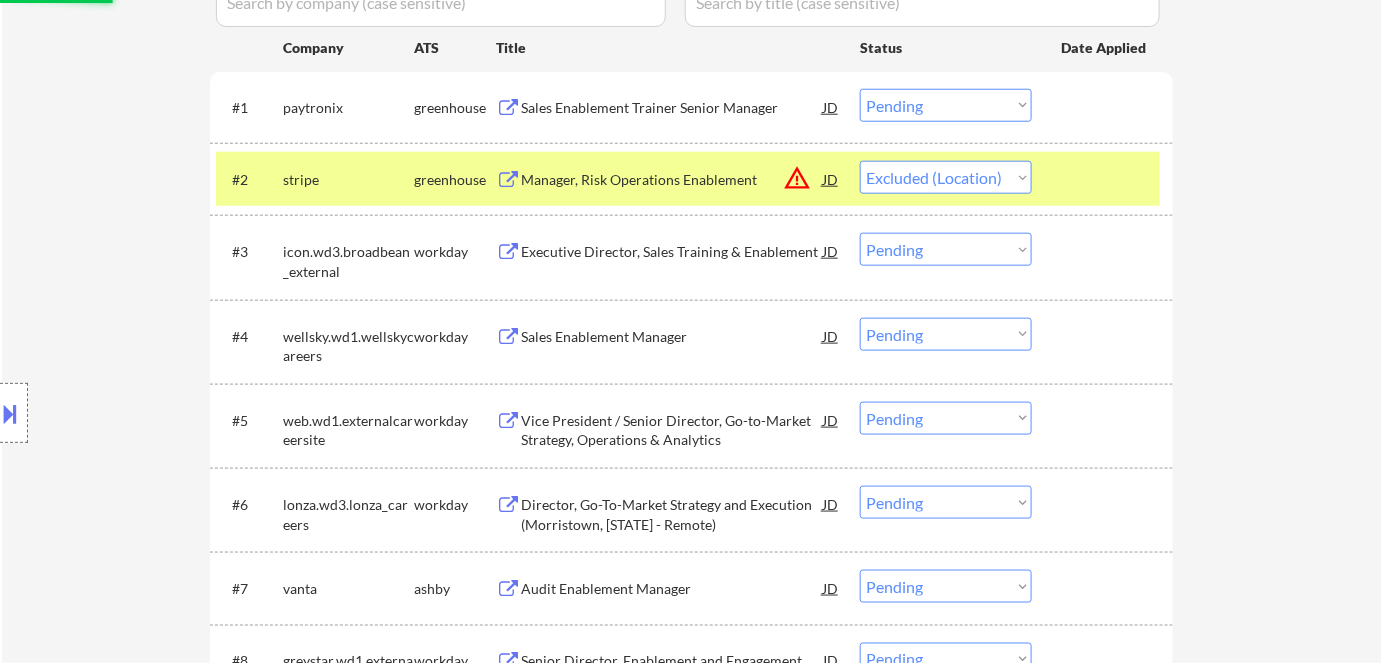 scroll, scrollTop: 636, scrollLeft: 0, axis: vertical 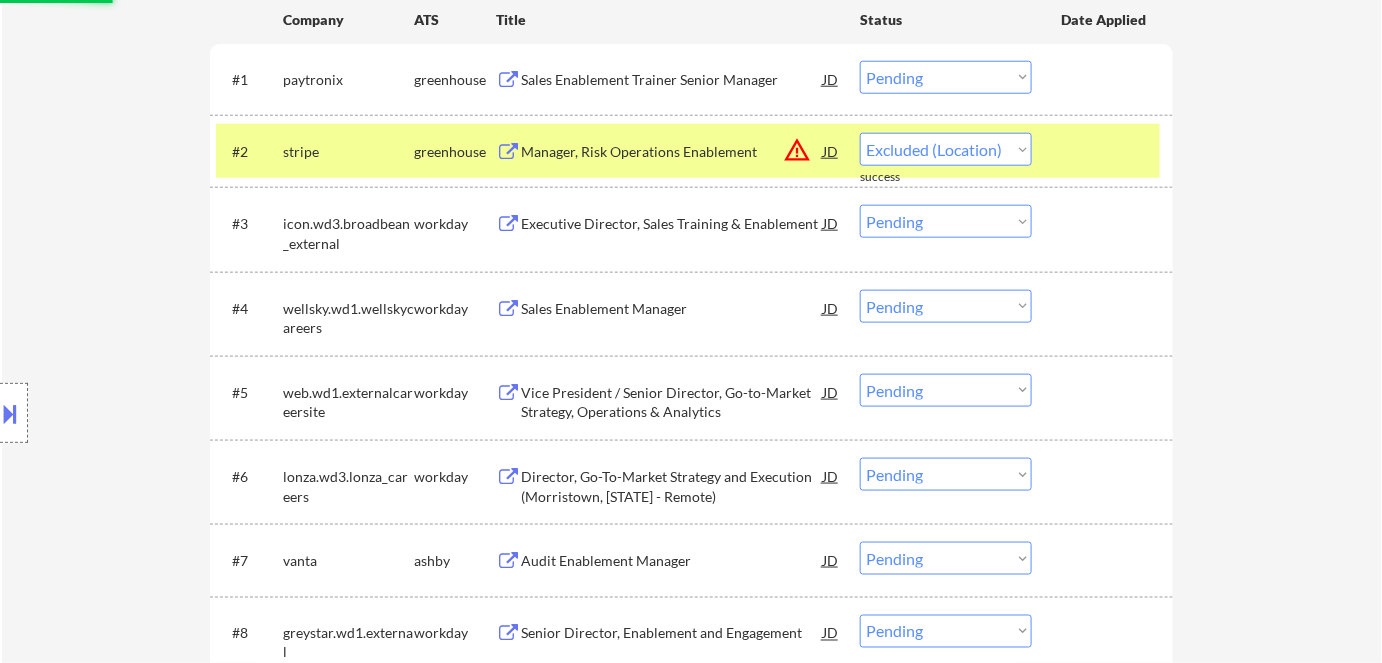 select on ""pending"" 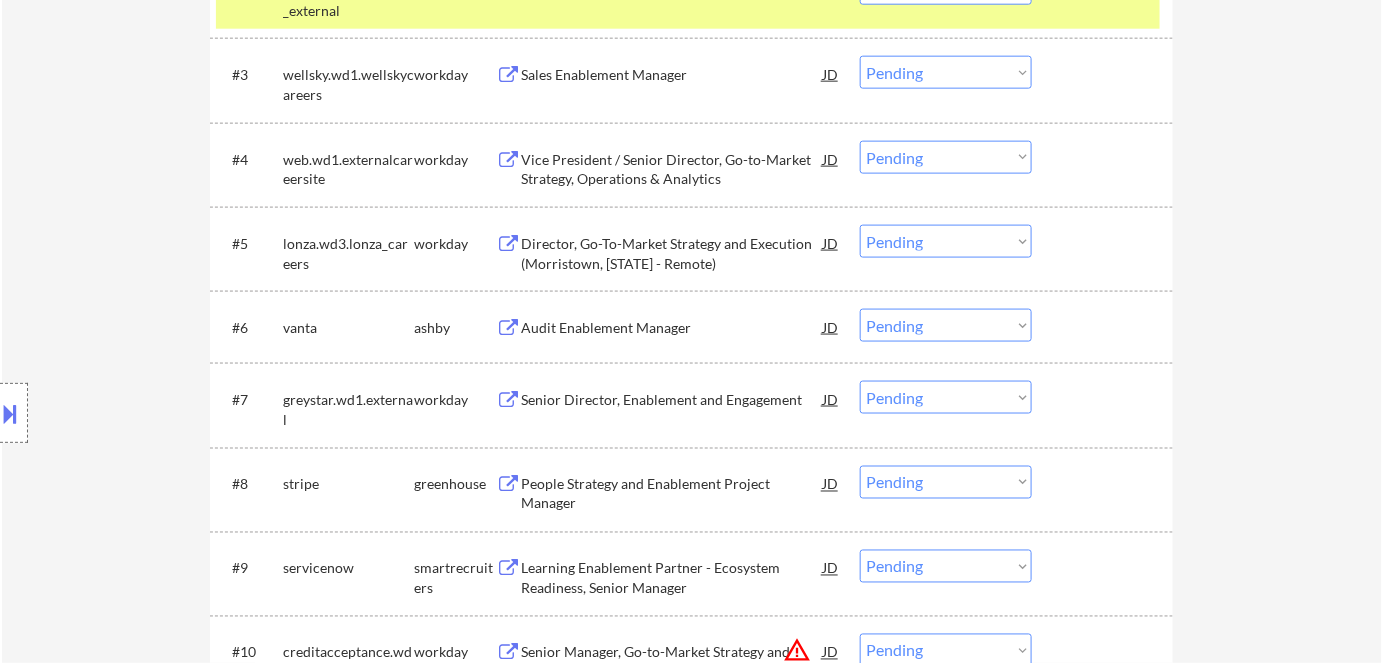 scroll, scrollTop: 818, scrollLeft: 0, axis: vertical 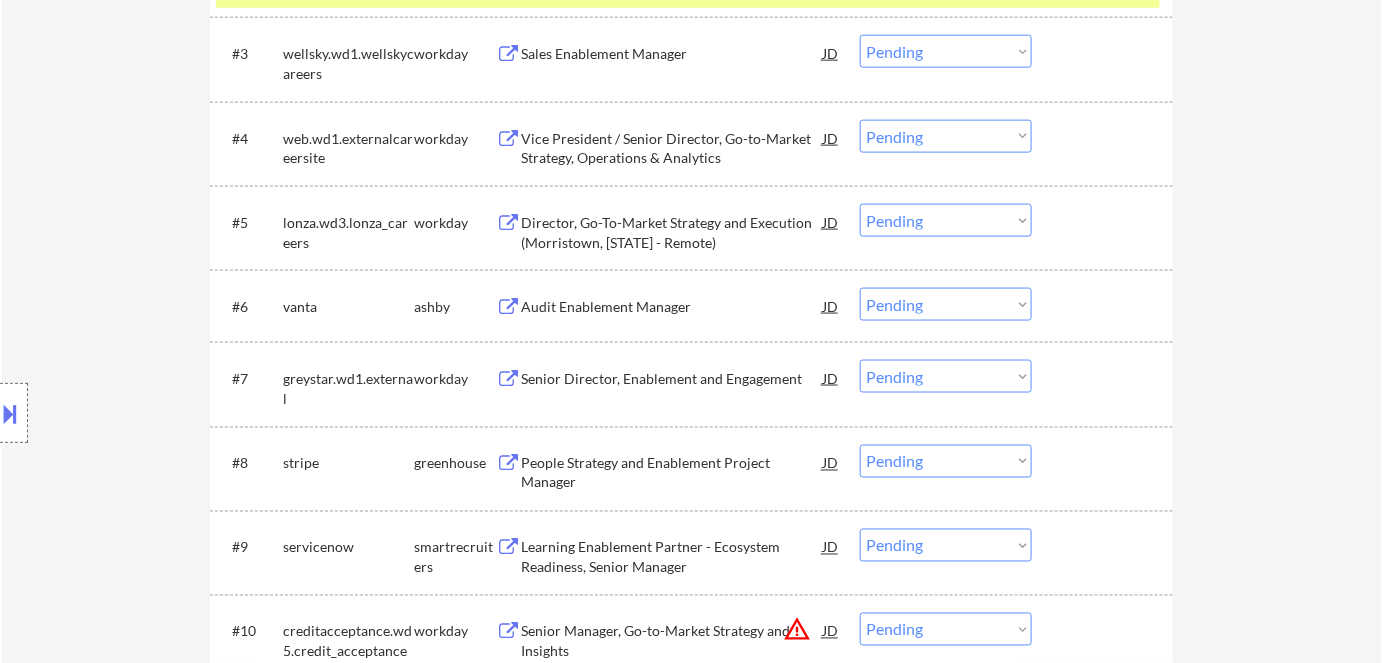 click on "Director, Go-To-Market Strategy and Execution (Morristown, [STATE] - Remote)" at bounding box center [672, 232] 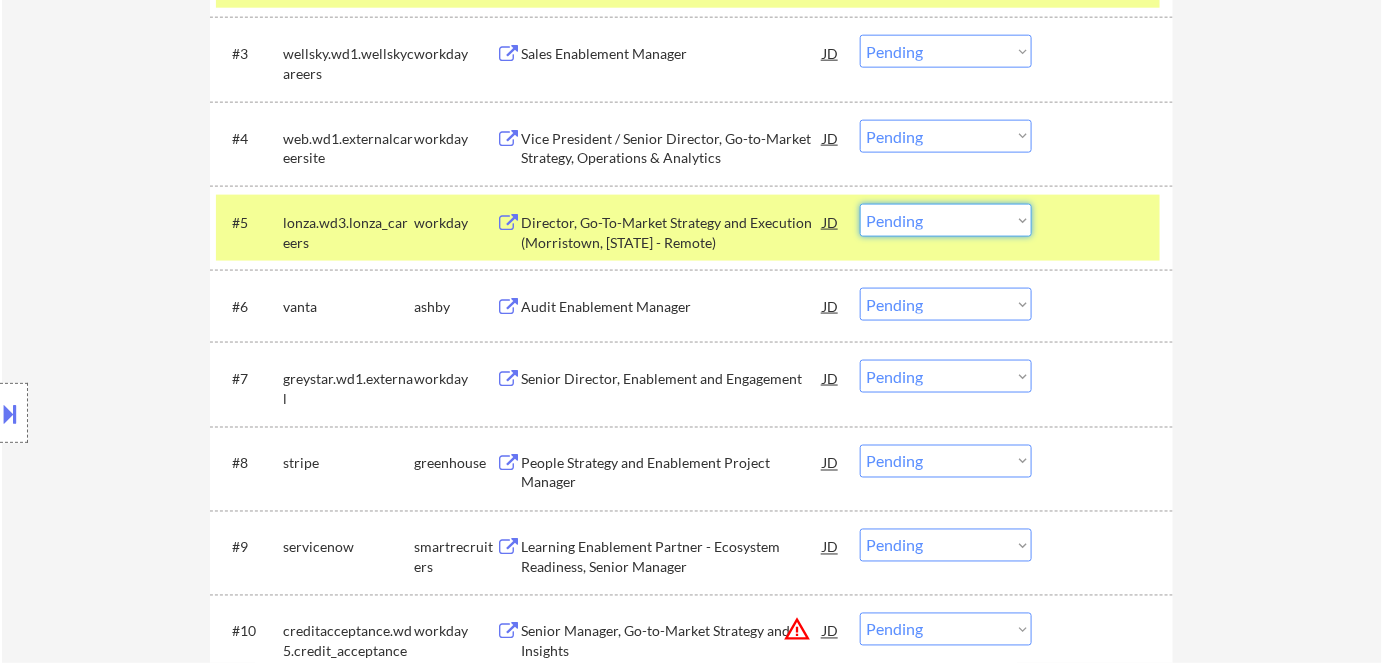 click on "Choose an option... Pending Applied Excluded (Questions) Excluded (Expired) Excluded (Location) Excluded (Bad Match) Excluded (Blocklist) Excluded (Salary) Excluded (Other)" at bounding box center (946, 220) 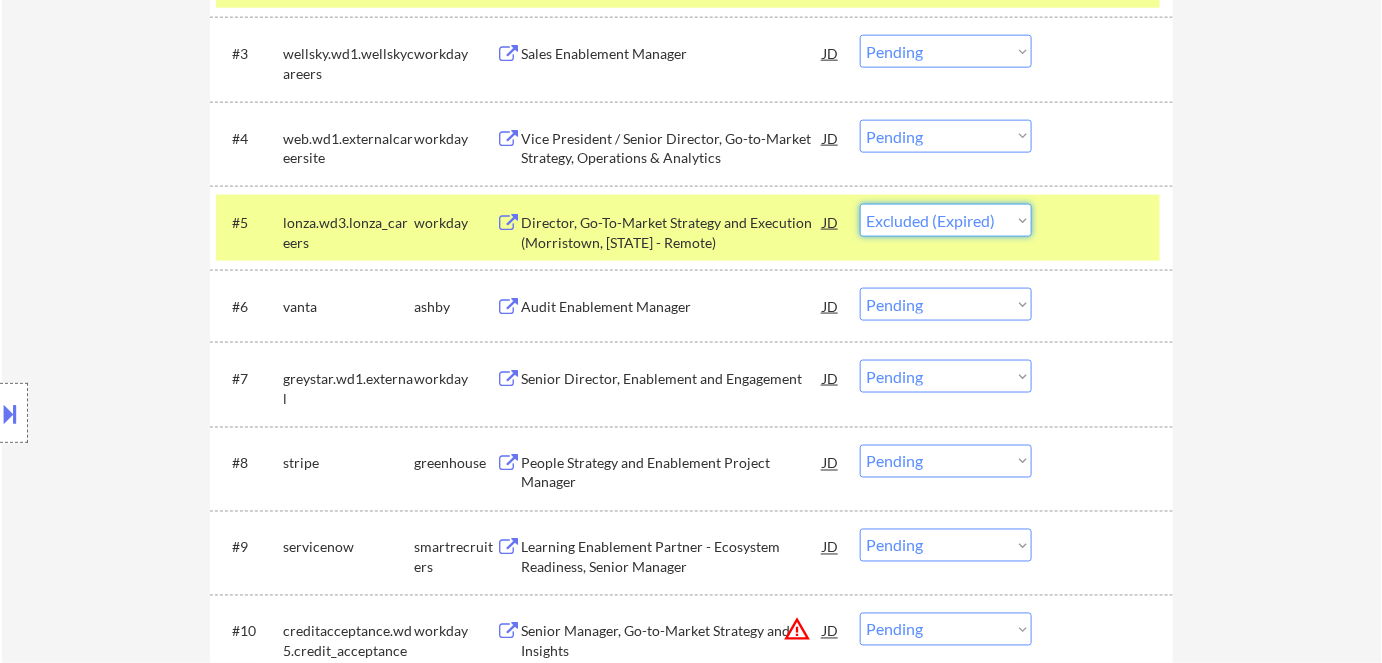 click on "Choose an option... Pending Applied Excluded (Questions) Excluded (Expired) Excluded (Location) Excluded (Bad Match) Excluded (Blocklist) Excluded (Salary) Excluded (Other)" at bounding box center (946, 220) 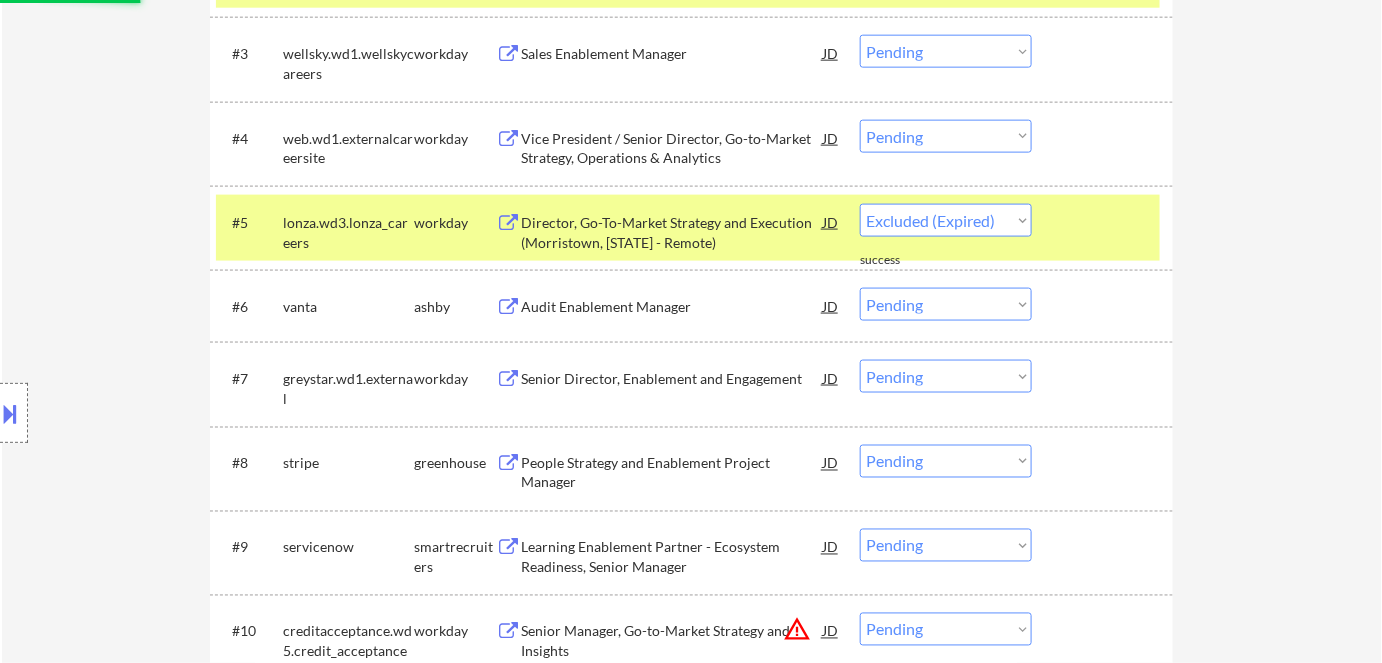 select on ""pending"" 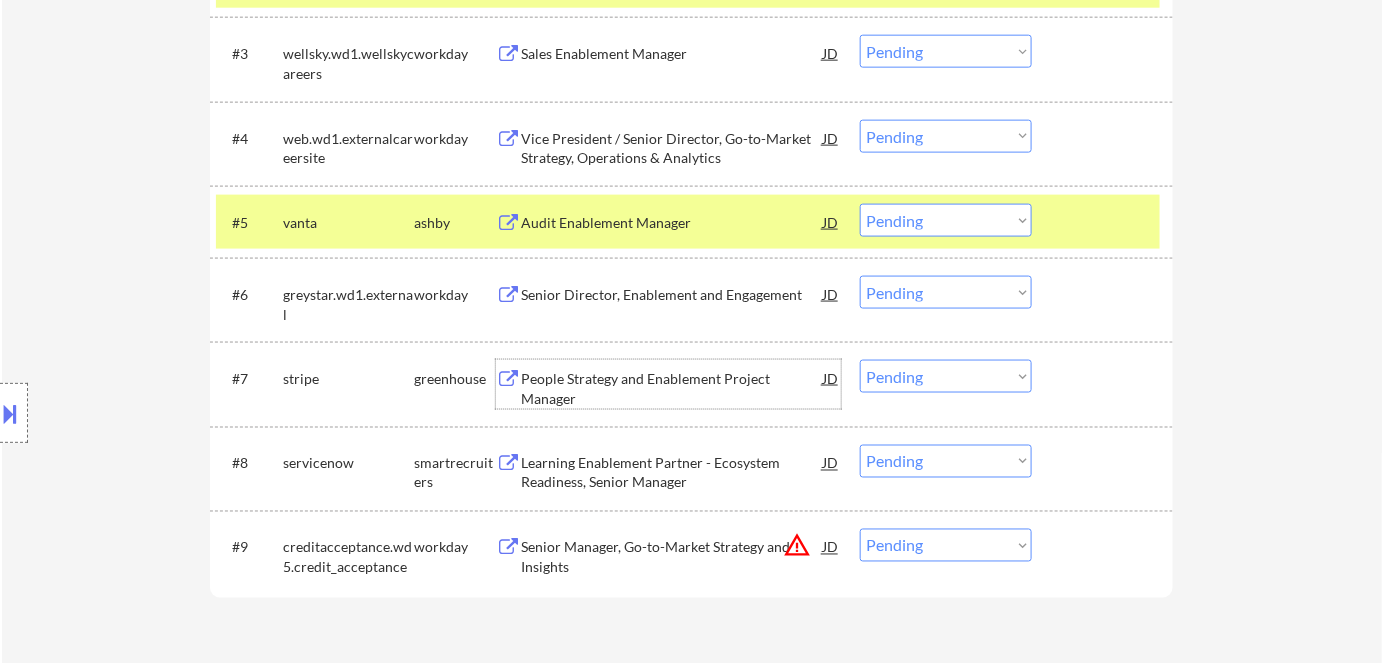 click on "People Strategy and Enablement Project Manager" at bounding box center [672, 388] 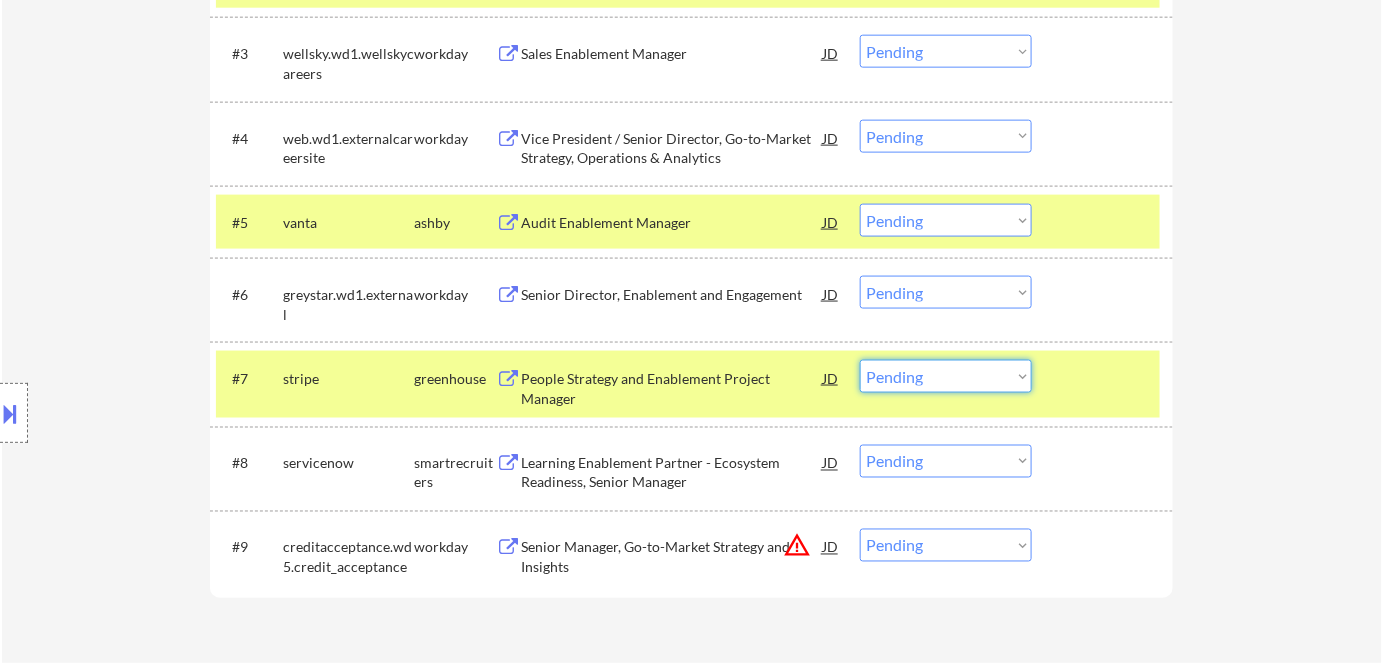 click on "Choose an option... Pending Applied Excluded (Questions) Excluded (Expired) Excluded (Location) Excluded (Bad Match) Excluded (Blocklist) Excluded (Salary) Excluded (Other)" at bounding box center (946, 376) 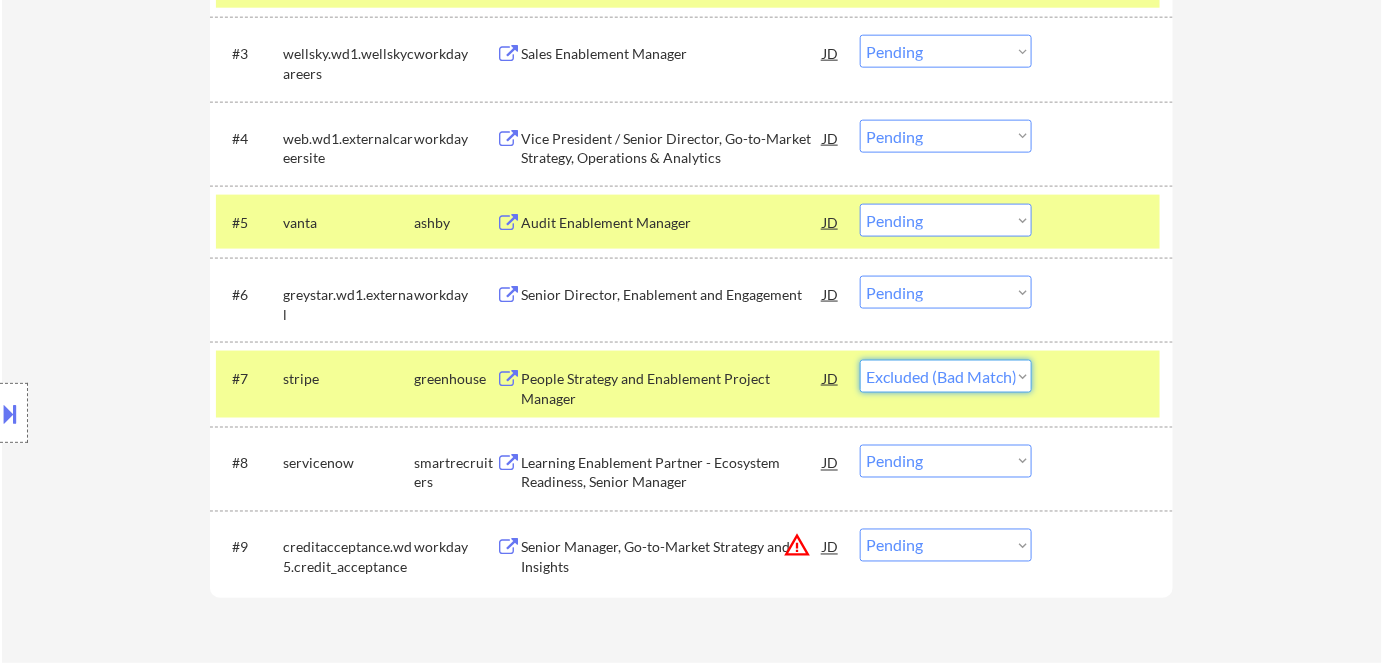 click on "Choose an option... Pending Applied Excluded (Questions) Excluded (Expired) Excluded (Location) Excluded (Bad Match) Excluded (Blocklist) Excluded (Salary) Excluded (Other)" at bounding box center [946, 376] 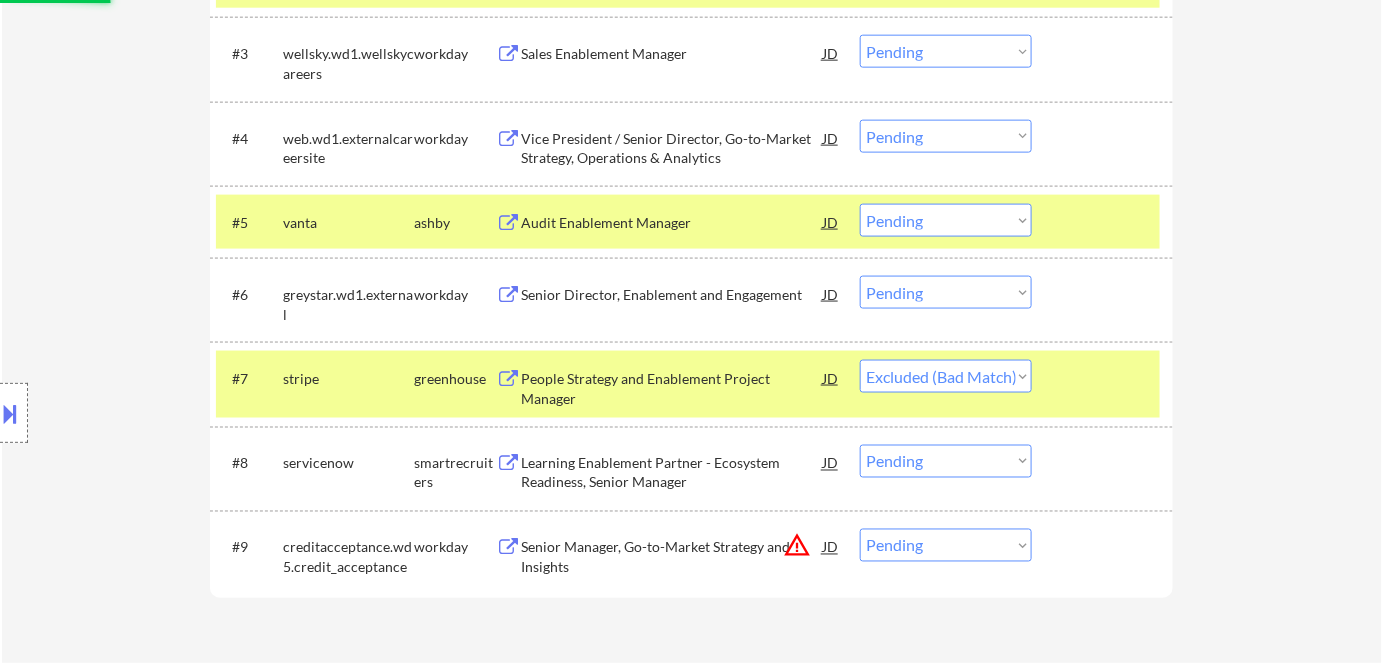 click on "Learning Enablement Partner - Ecosystem Readiness, Senior Manager" at bounding box center (672, 473) 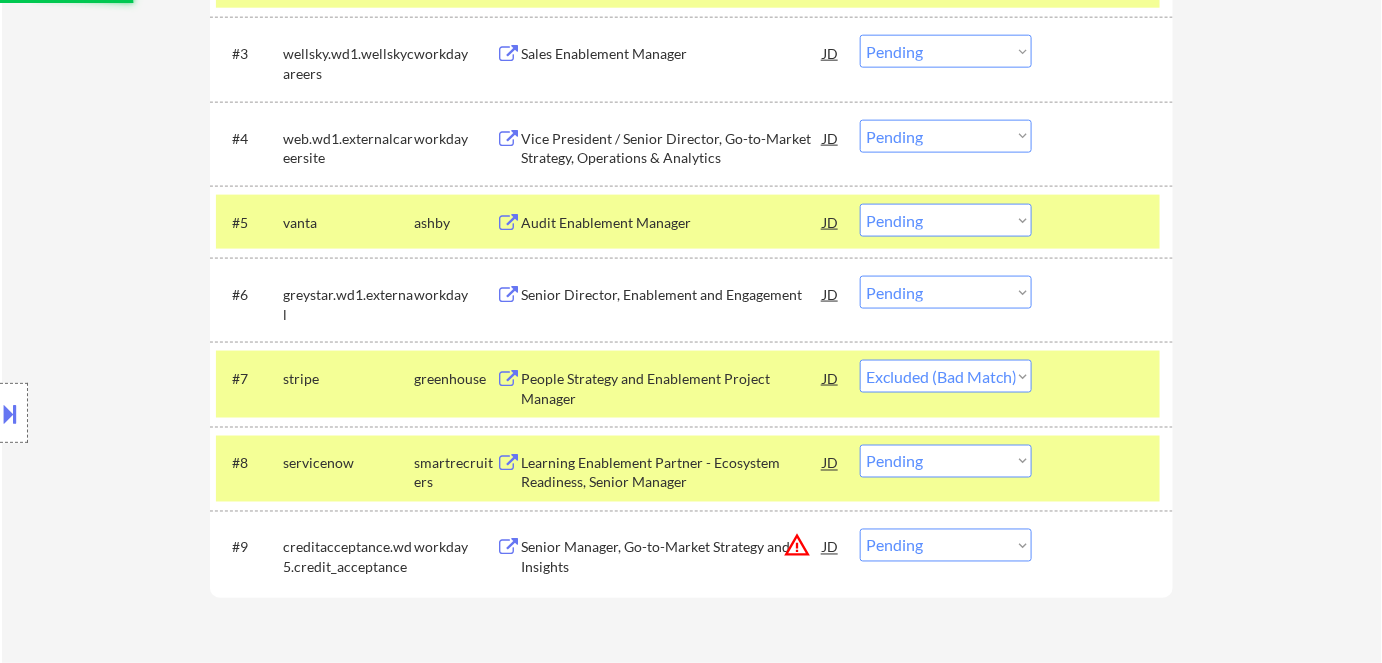 select on ""pending"" 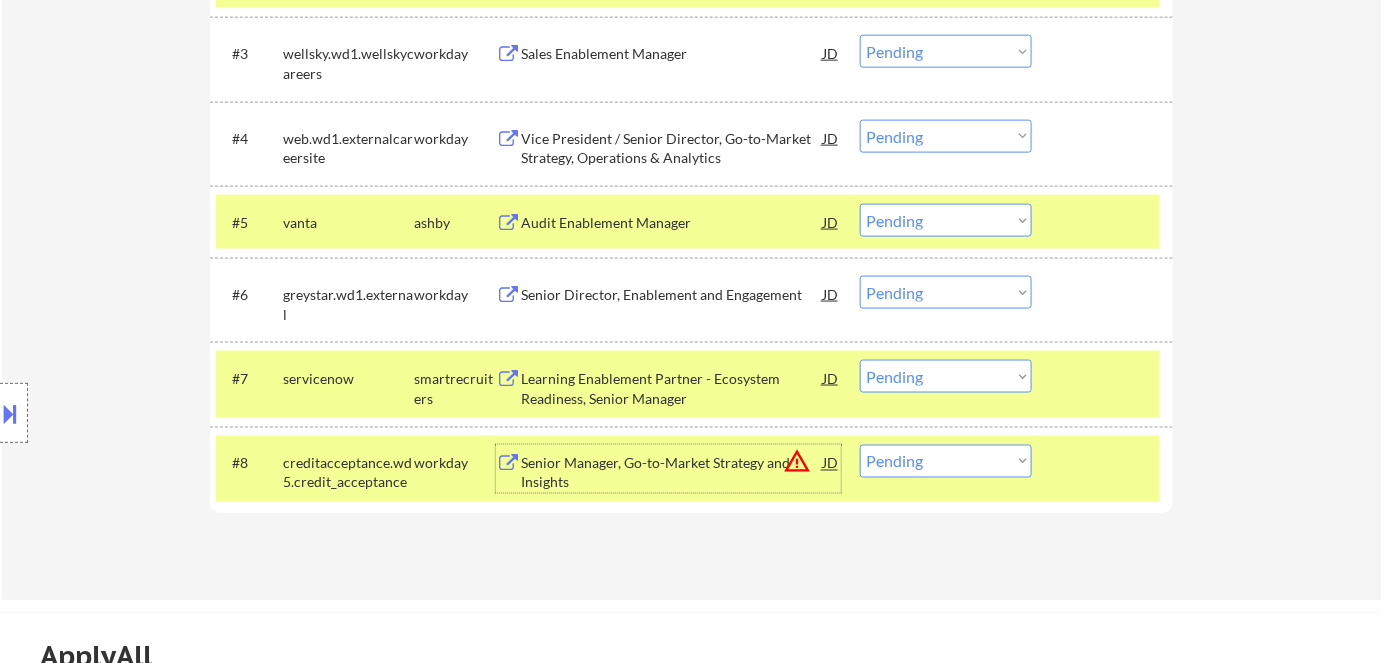 click on "#22 creditacceptance.wd5.credit_acceptance workday Senior Manager, Go-to-Market Strategy and Insights JD warning_amber Choose an option... Pending Applied Excluded (Questions) Excluded (Expired) Excluded (Location) Excluded (Bad Match) Excluded (Blocklist) Excluded (Salary) Excluded (Other)" at bounding box center (691, 469) 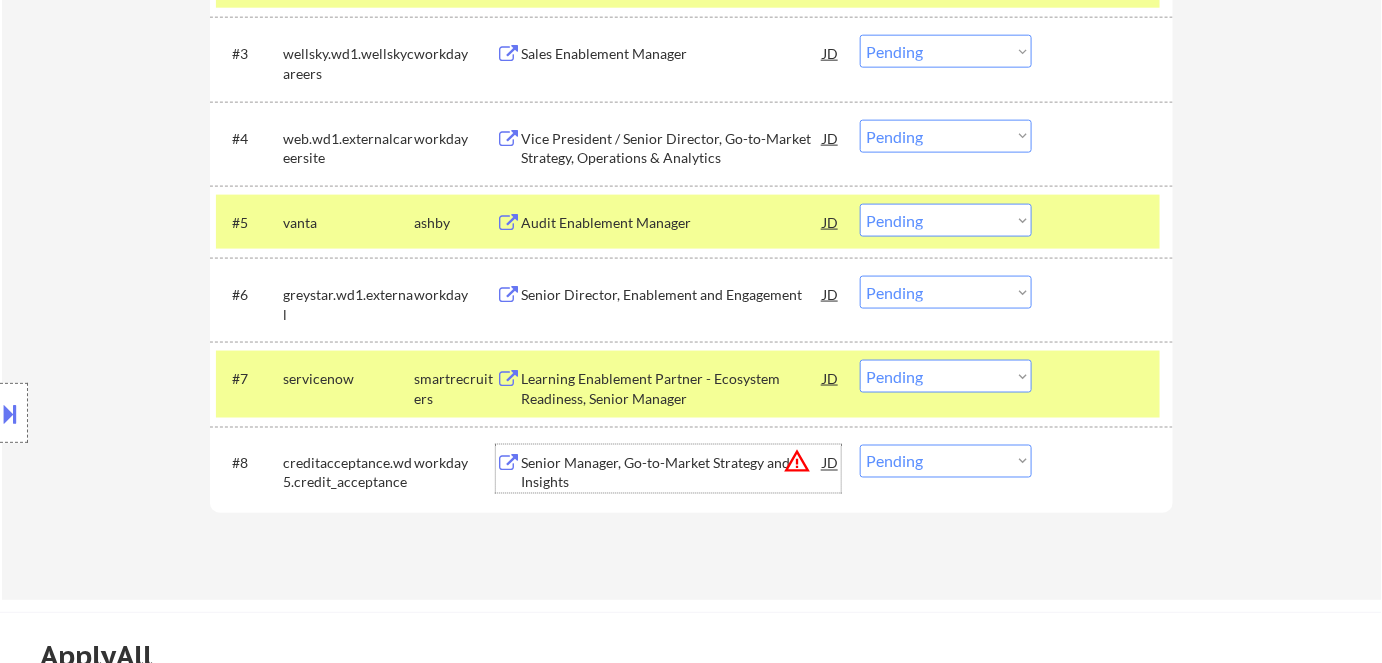 click on "Choose an option... Pending Applied Excluded (Questions) Excluded (Expired) Excluded (Location) Excluded (Bad Match) Excluded (Blocklist) Excluded (Salary) Excluded (Other)" at bounding box center [946, 461] 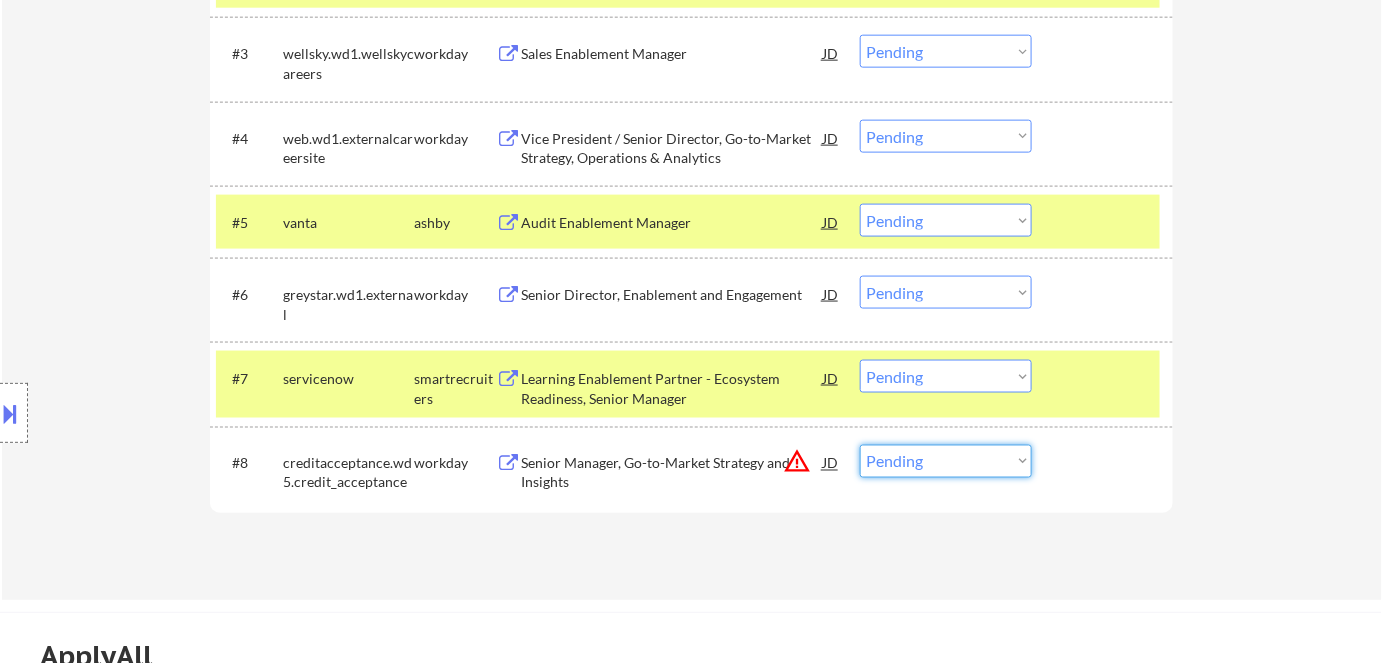 select on ""excluded__bad_match_"" 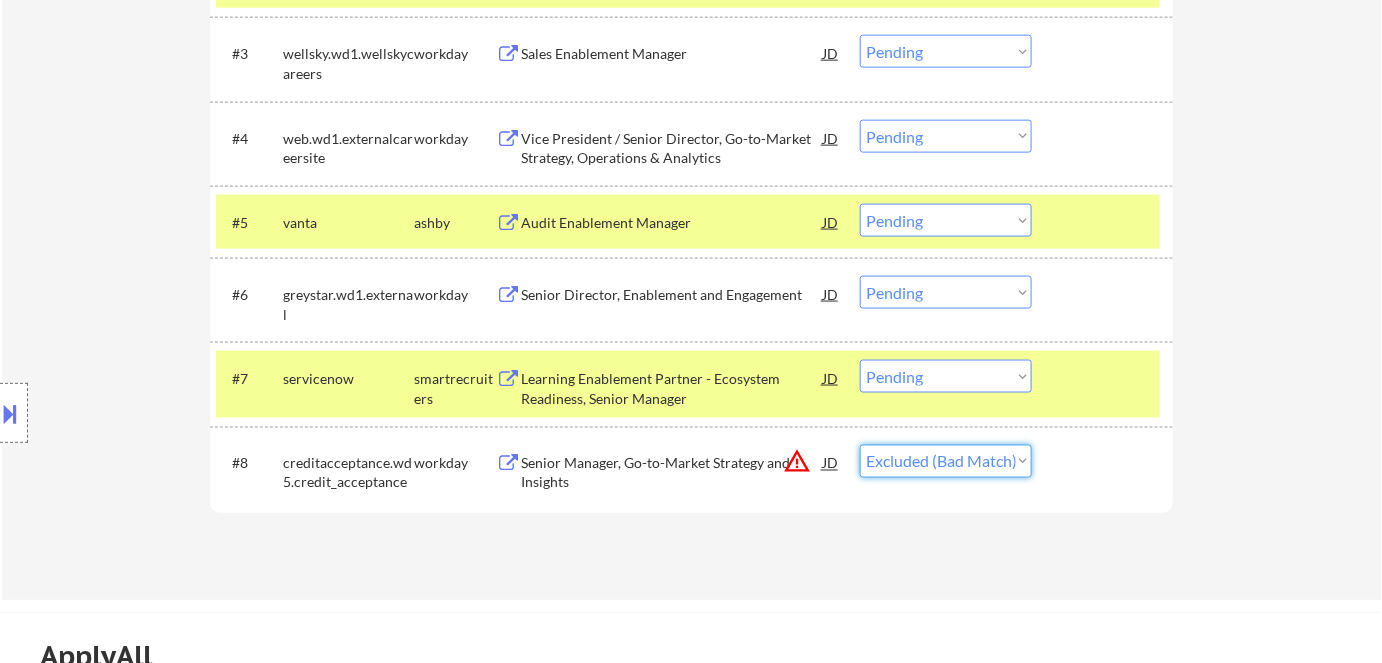 click on "Choose an option... Pending Applied Excluded (Questions) Excluded (Expired) Excluded (Location) Excluded (Bad Match) Excluded (Blocklist) Excluded (Salary) Excluded (Other)" at bounding box center (946, 461) 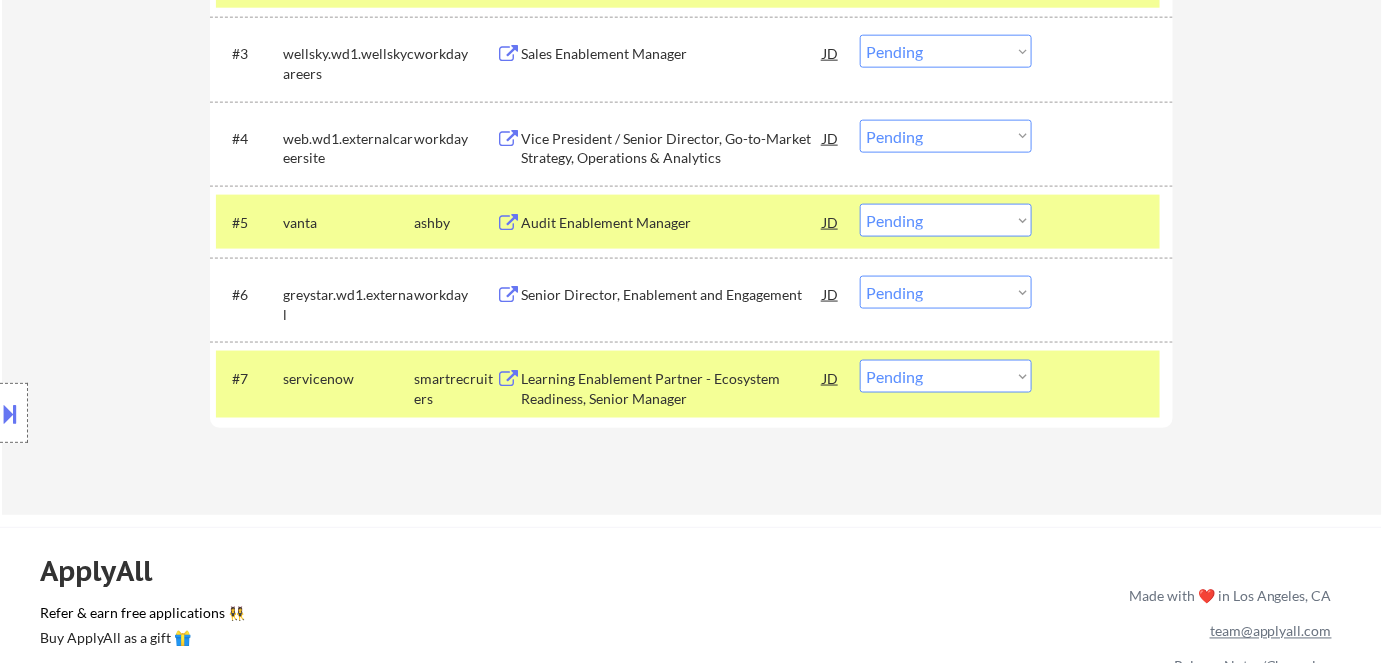 click on "Audit Enablement Manager" at bounding box center (672, 223) 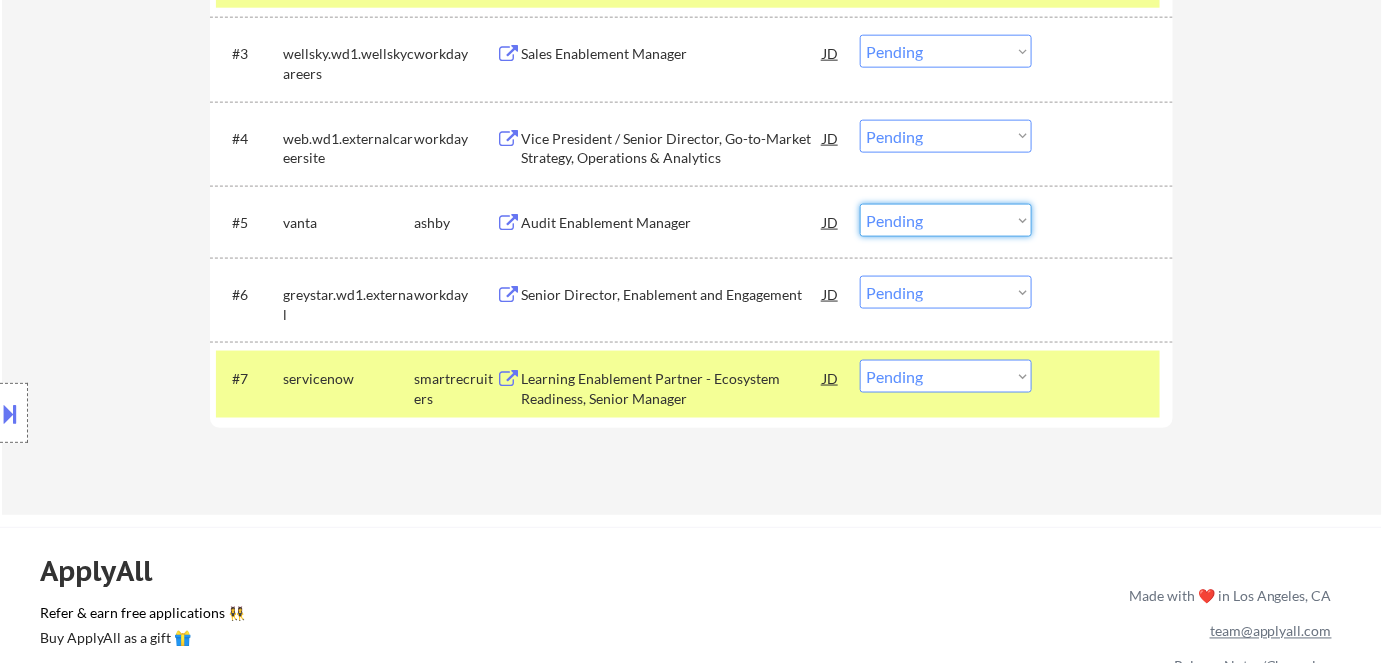 drag, startPoint x: 917, startPoint y: 222, endPoint x: 924, endPoint y: 232, distance: 12.206555 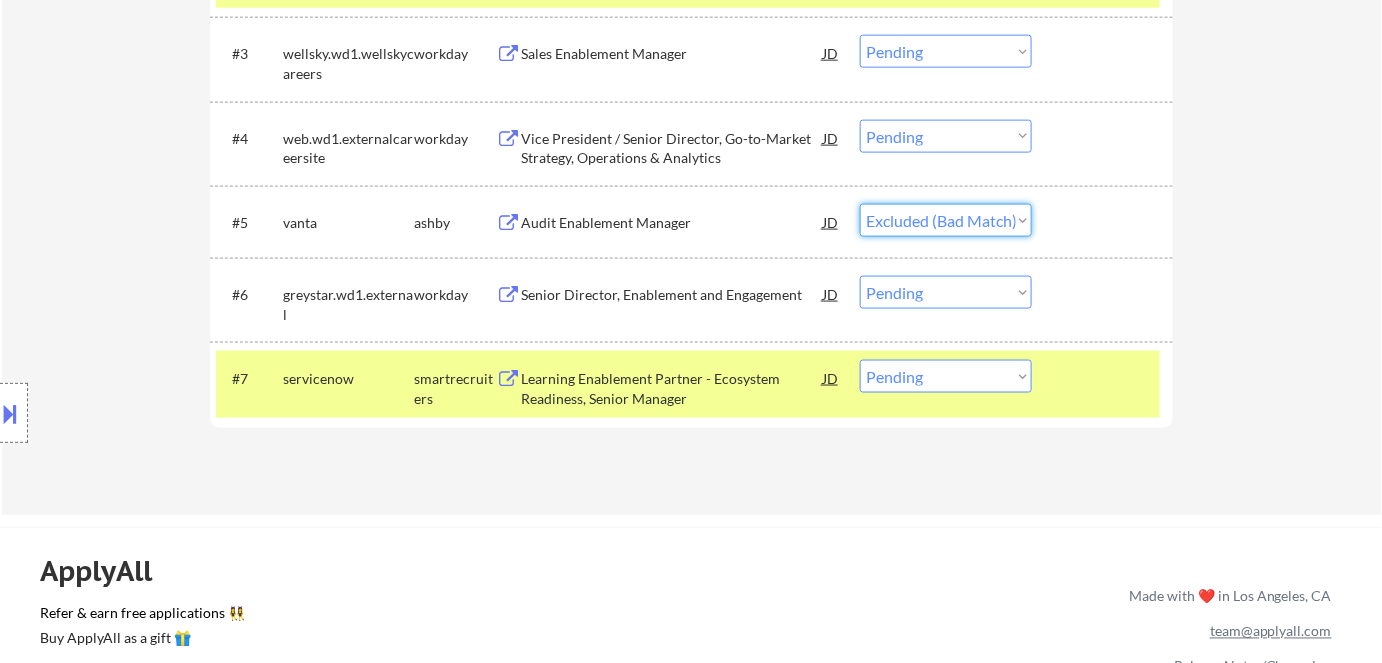 click on "Choose an option... Pending Applied Excluded (Questions) Excluded (Expired) Excluded (Location) Excluded (Bad Match) Excluded (Blocklist) Excluded (Salary) Excluded (Other)" at bounding box center [946, 220] 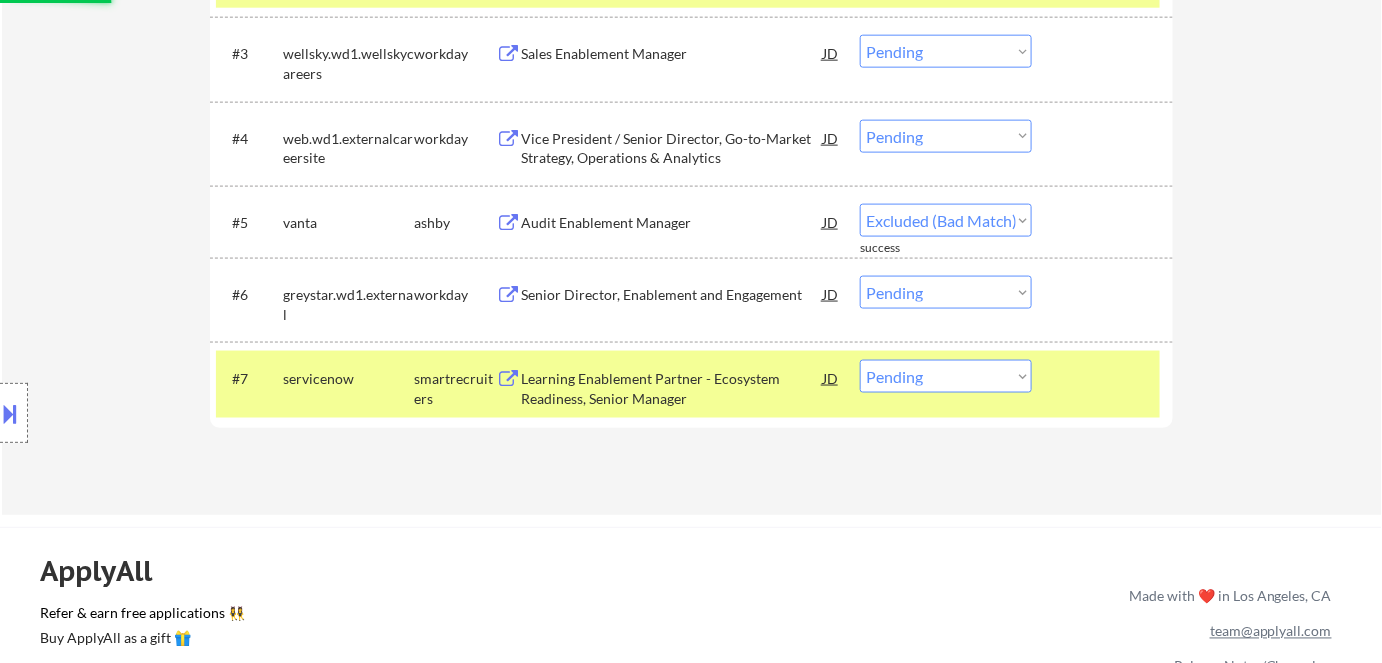 select on ""pending"" 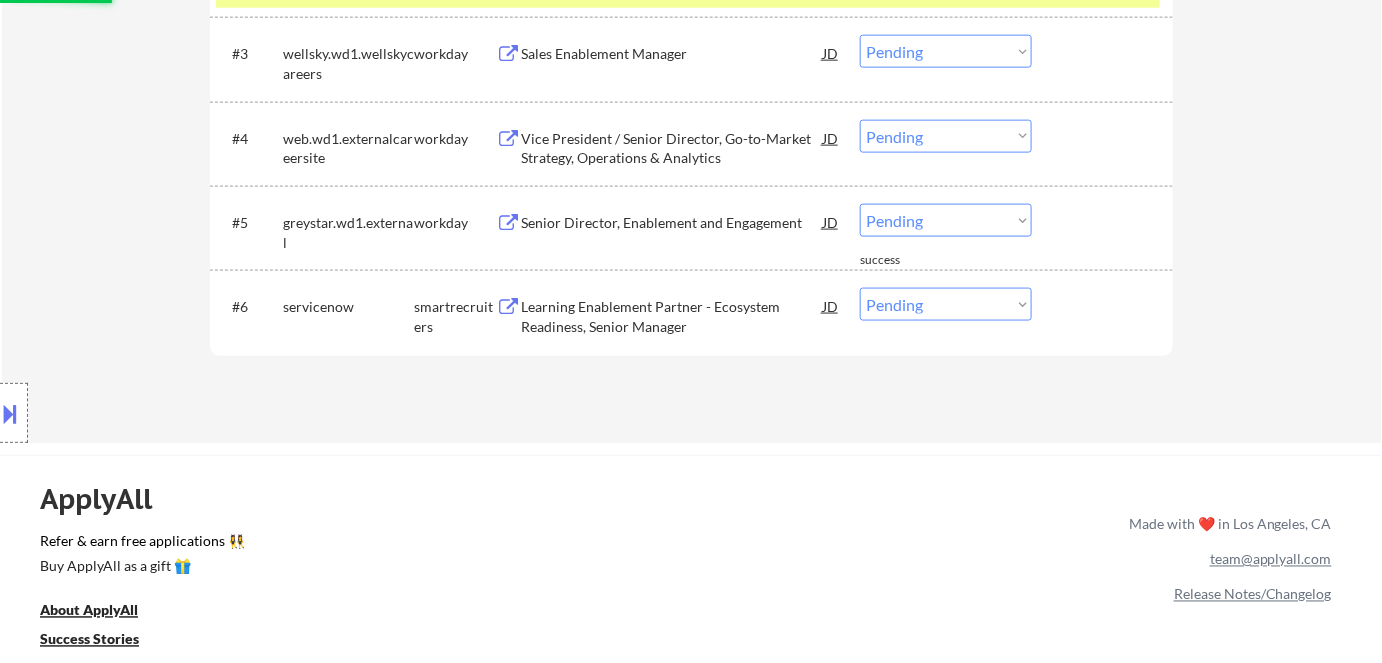 scroll, scrollTop: 727, scrollLeft: 0, axis: vertical 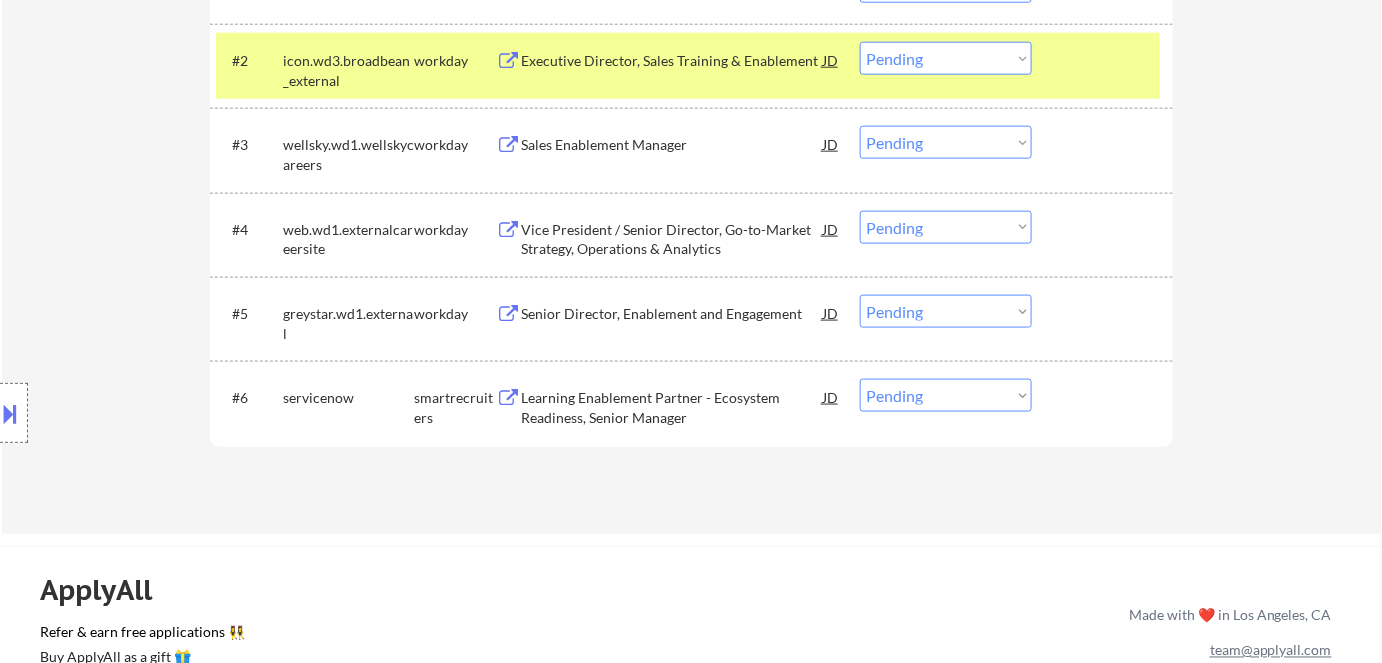 click on "Vice President / Senior Director, Go-to-Market Strategy, Operations & Analytics" at bounding box center (672, 239) 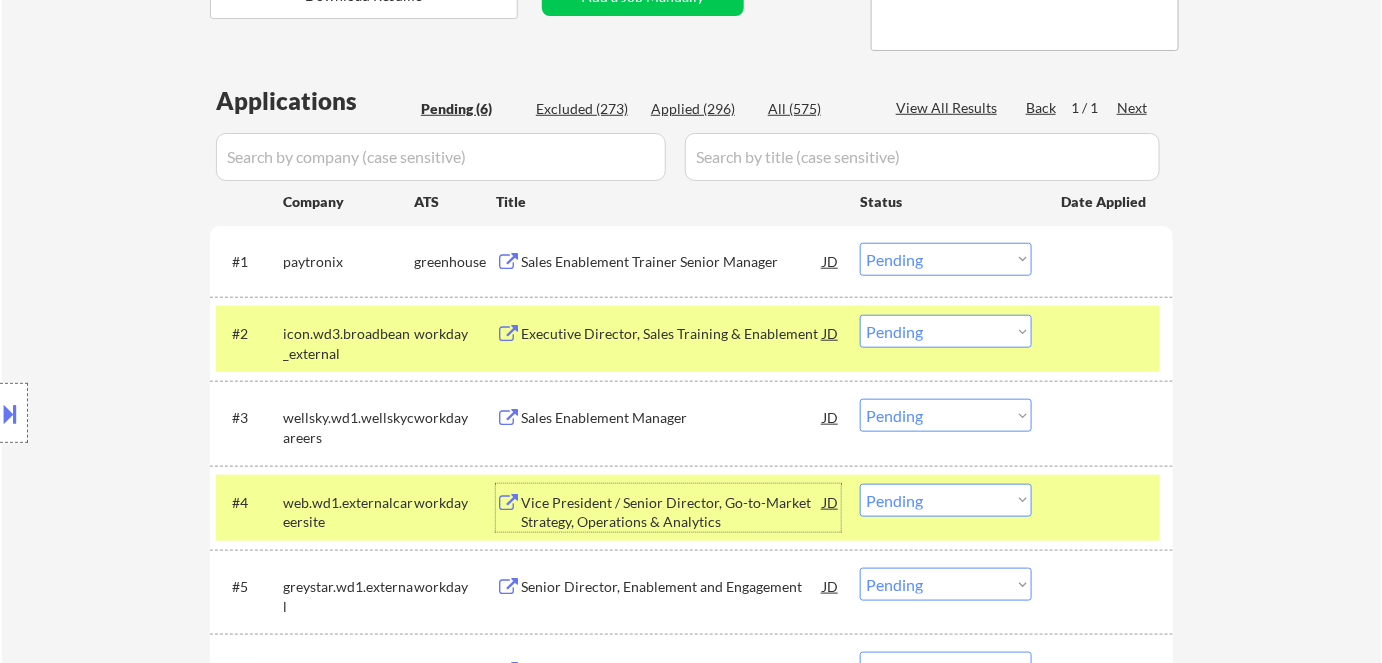scroll, scrollTop: 545, scrollLeft: 0, axis: vertical 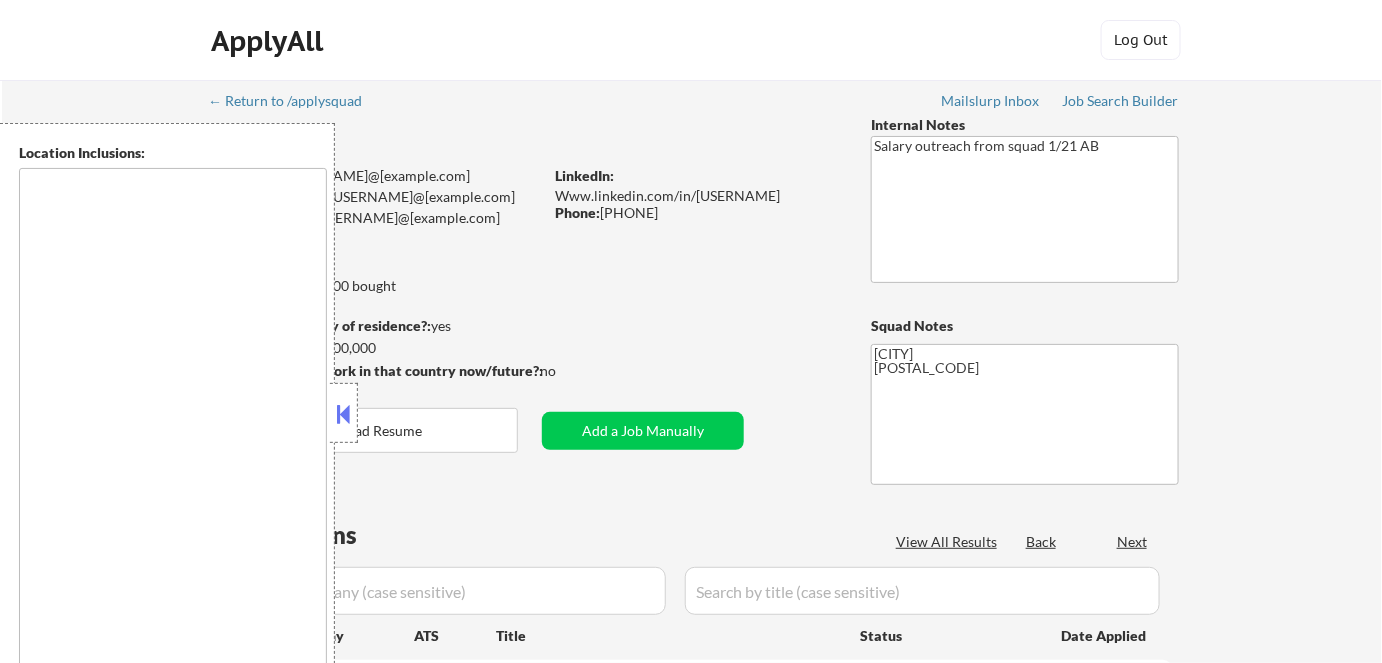 type on "[CITY], [STATE]   [CITY], [STATE]   [CITY], [STATE]   [CITY], [STATE]   [CITY], [STATE]   [CITY], [STATE]   [CITY], [STATE]   [CITY], [STATE]   [CITY], [STATE]   [CITY], [STATE]   [CITY], [STATE]   [CITY], [STATE]   [CITY], [STATE]   [CITY], [STATE]   [CITY], [STATE]   [CITY], [STATE]   [CITY], [STATE]   [CITY], [STATE]   [CITY], [STATE]   [CITY], [STATE]   [CITY], [STATE]   [CITY], [STATE]   [CITY], [STATE]   [CITY], [STATE]   [CITY], [STATE]   [CITY], [STATE]   [CITY], [STATE]   [CITY], [STATE]   [CITY], [STATE]" 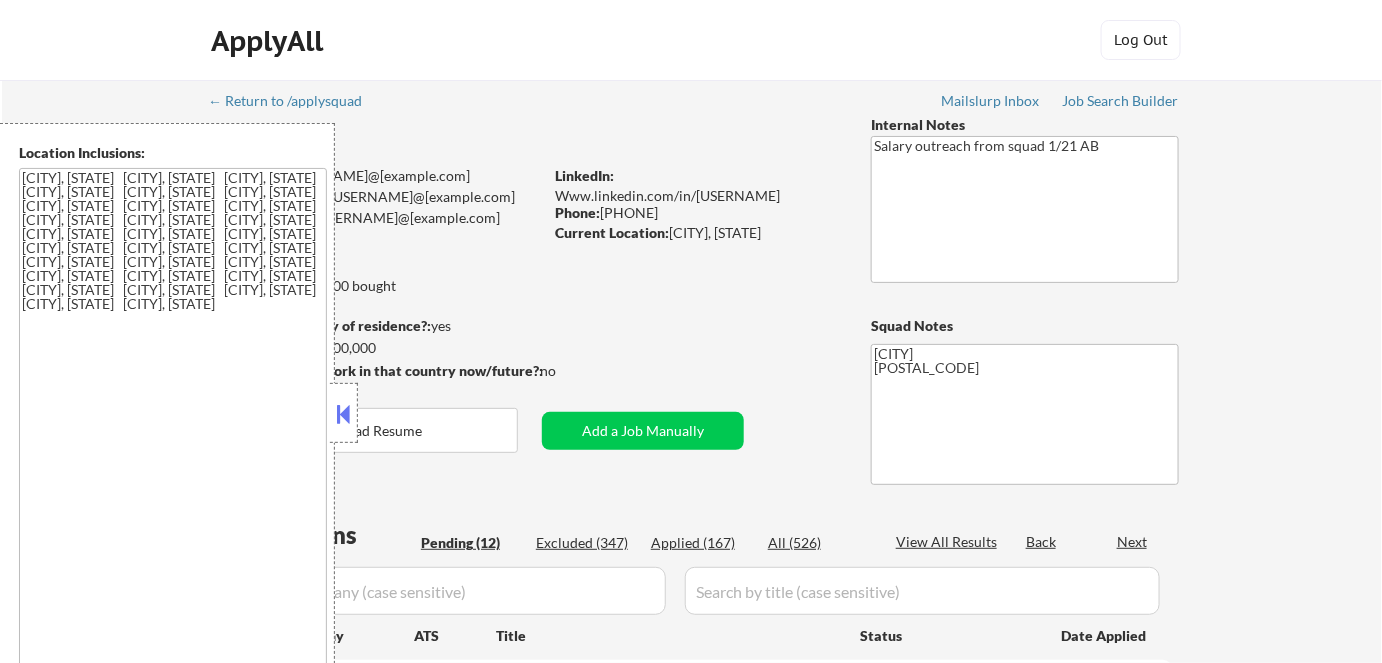 select on ""pending"" 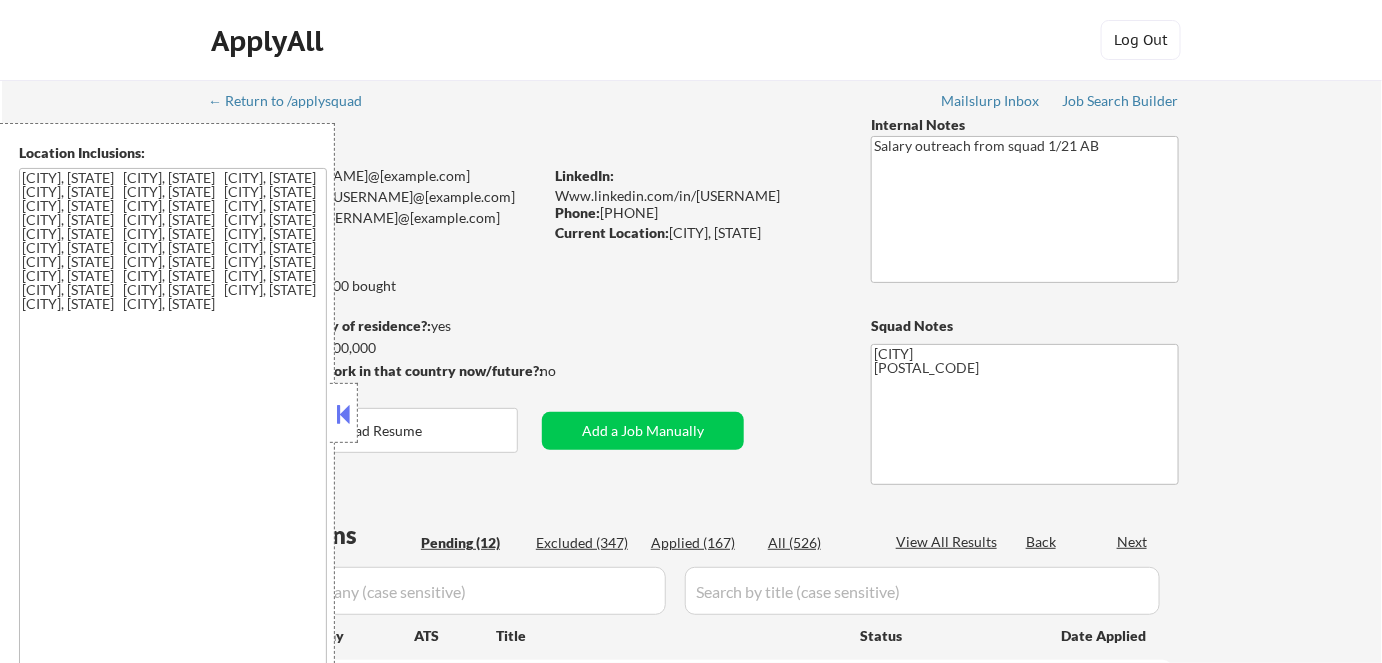 select on ""pending"" 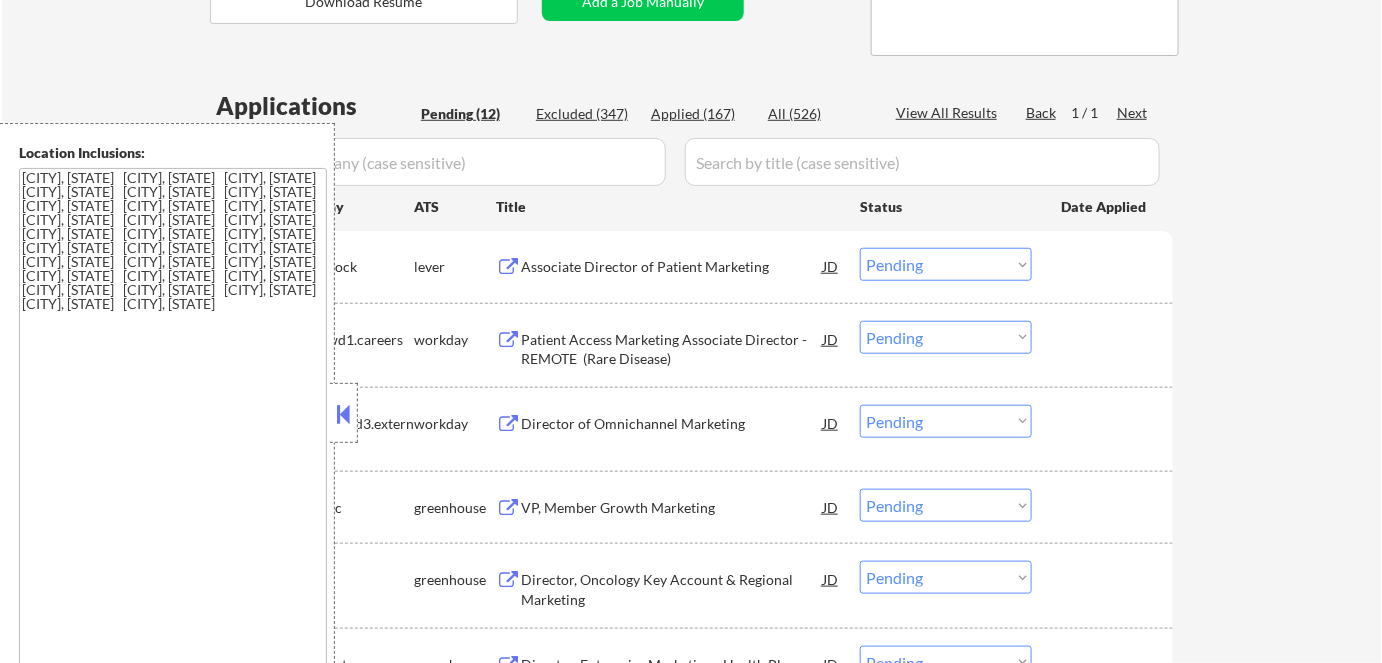 scroll, scrollTop: 454, scrollLeft: 0, axis: vertical 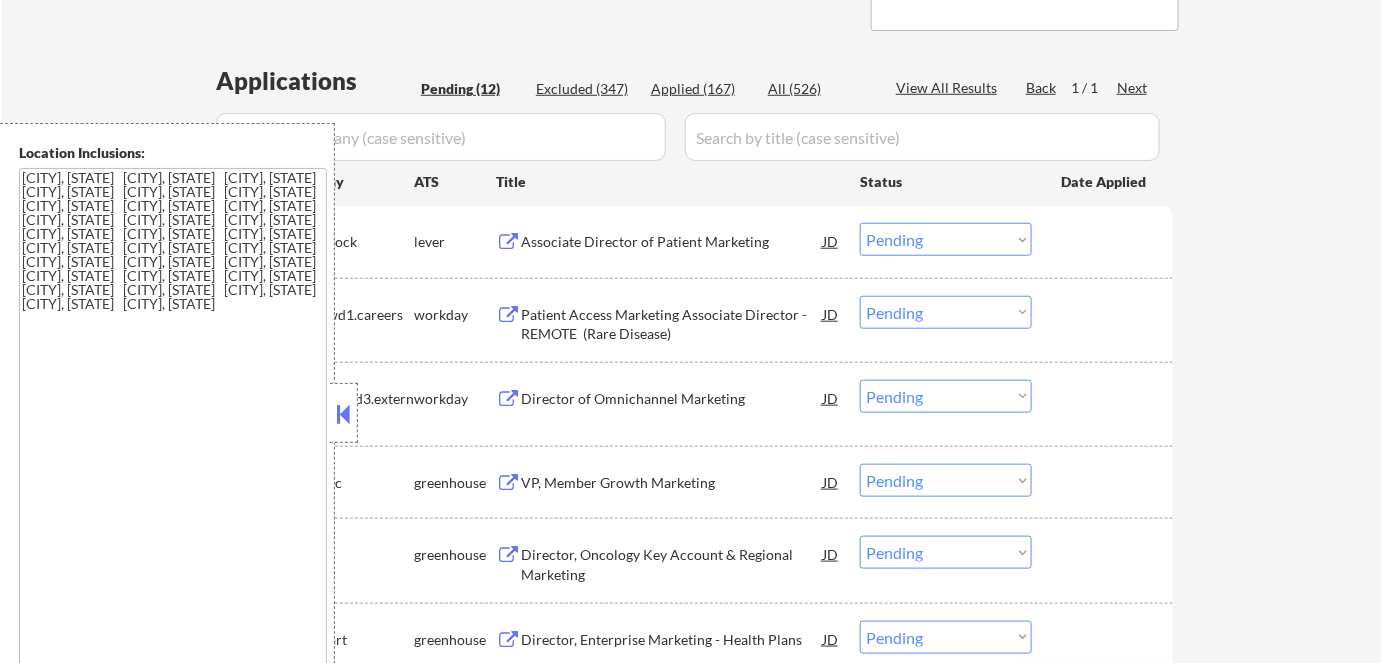 click at bounding box center [344, 414] 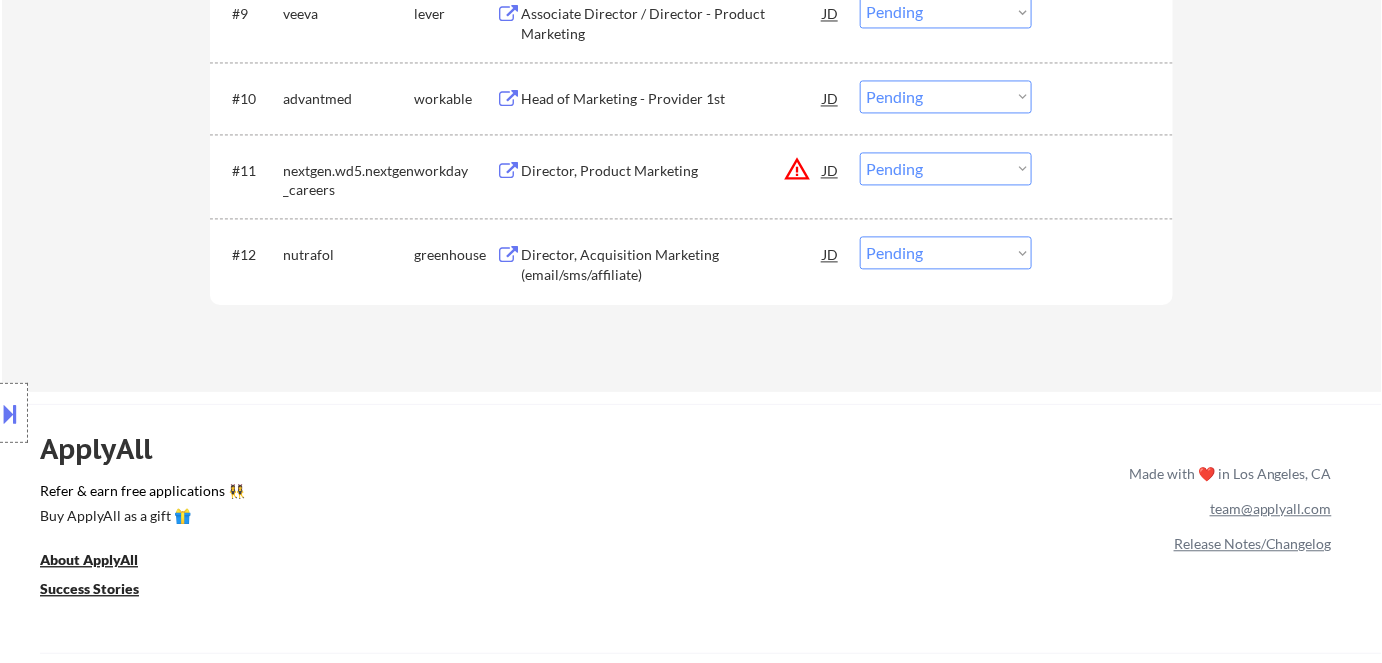 scroll, scrollTop: 1181, scrollLeft: 0, axis: vertical 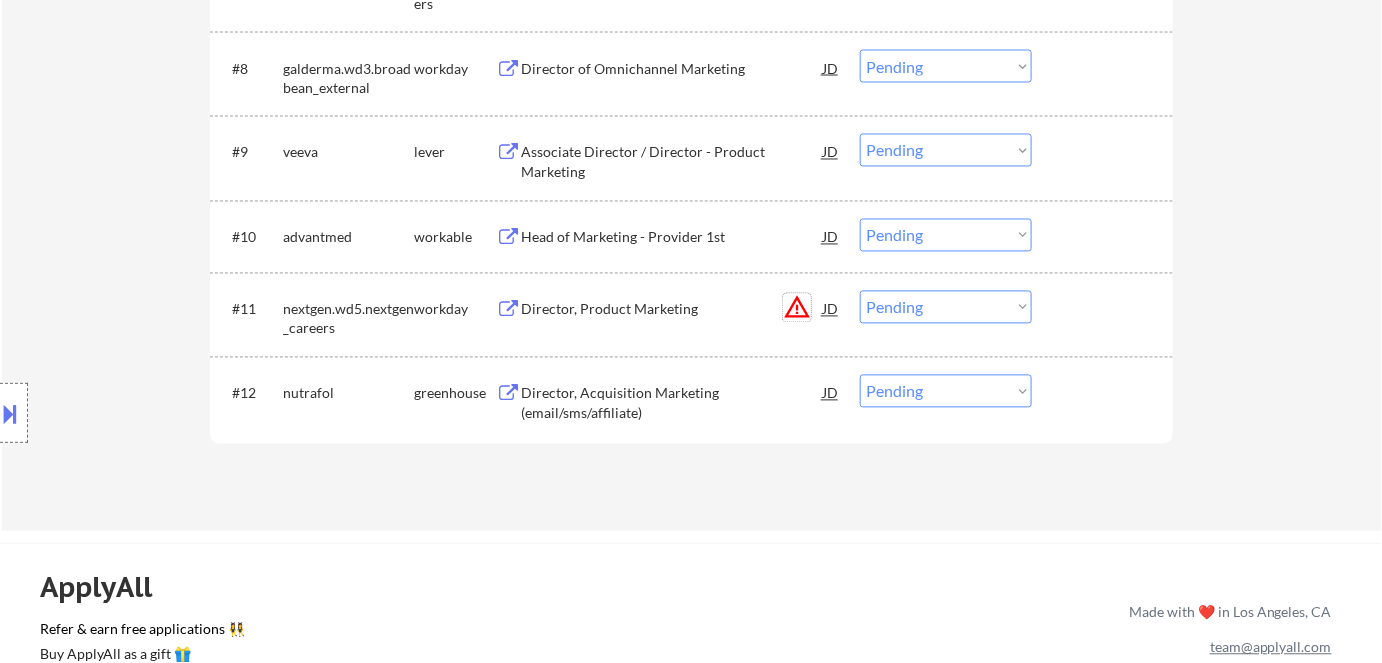 click on "warning_amber" at bounding box center (797, 308) 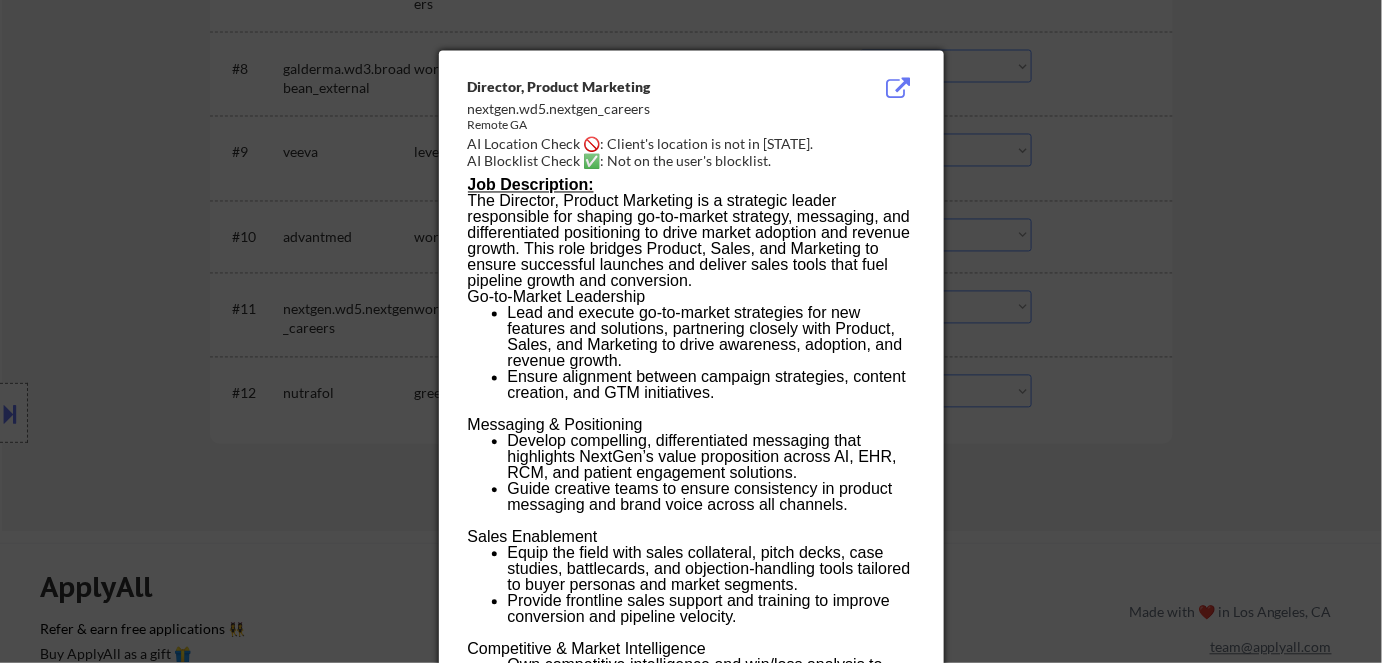 click at bounding box center [691, 331] 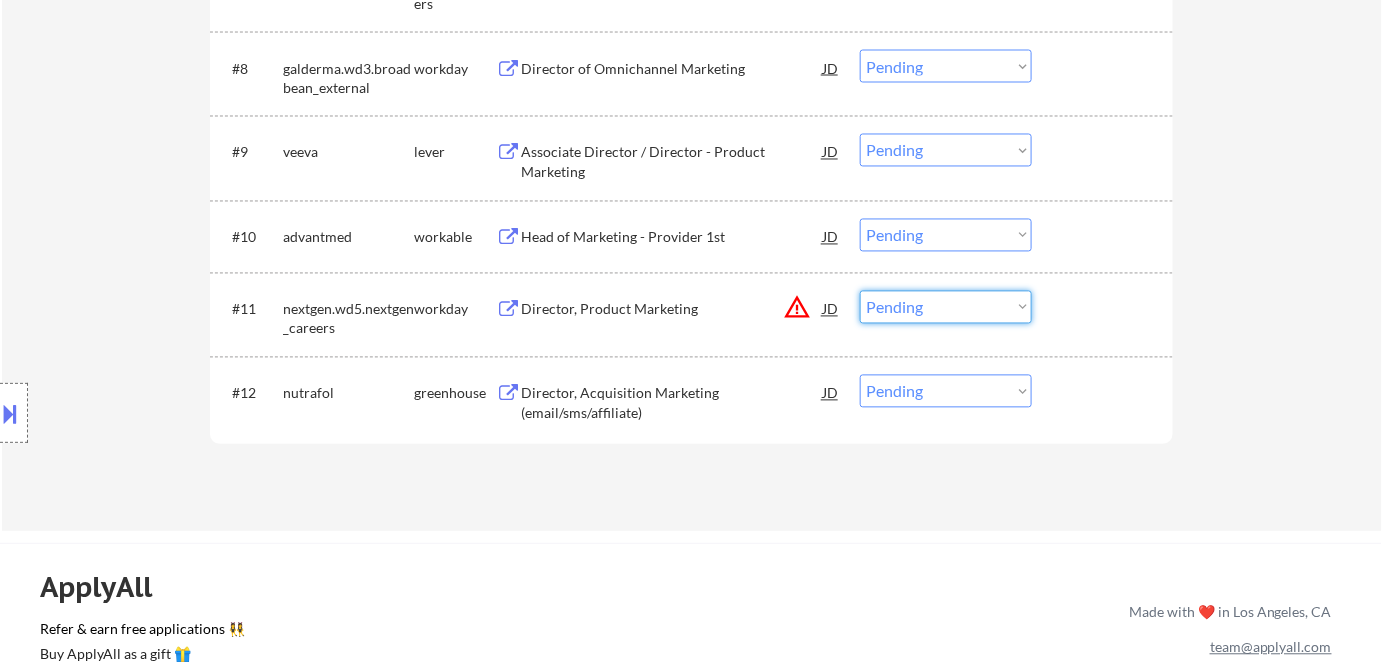 click on "Choose an option... Pending Applied Excluded (Questions) Excluded (Expired) Excluded (Location) Excluded (Bad Match) Excluded (Blocklist) Excluded (Salary) Excluded (Other)" at bounding box center [946, 307] 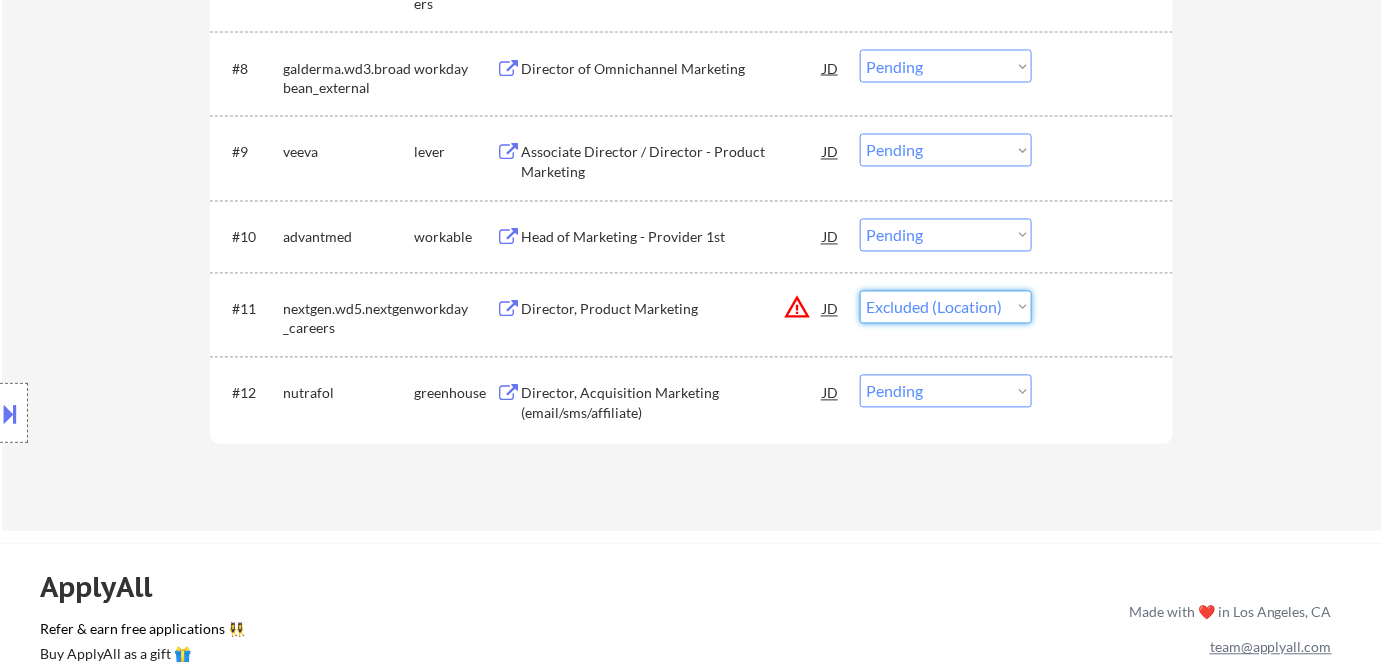 click on "Choose an option... Pending Applied Excluded (Questions) Excluded (Expired) Excluded (Location) Excluded (Bad Match) Excluded (Blocklist) Excluded (Salary) Excluded (Other)" at bounding box center [946, 307] 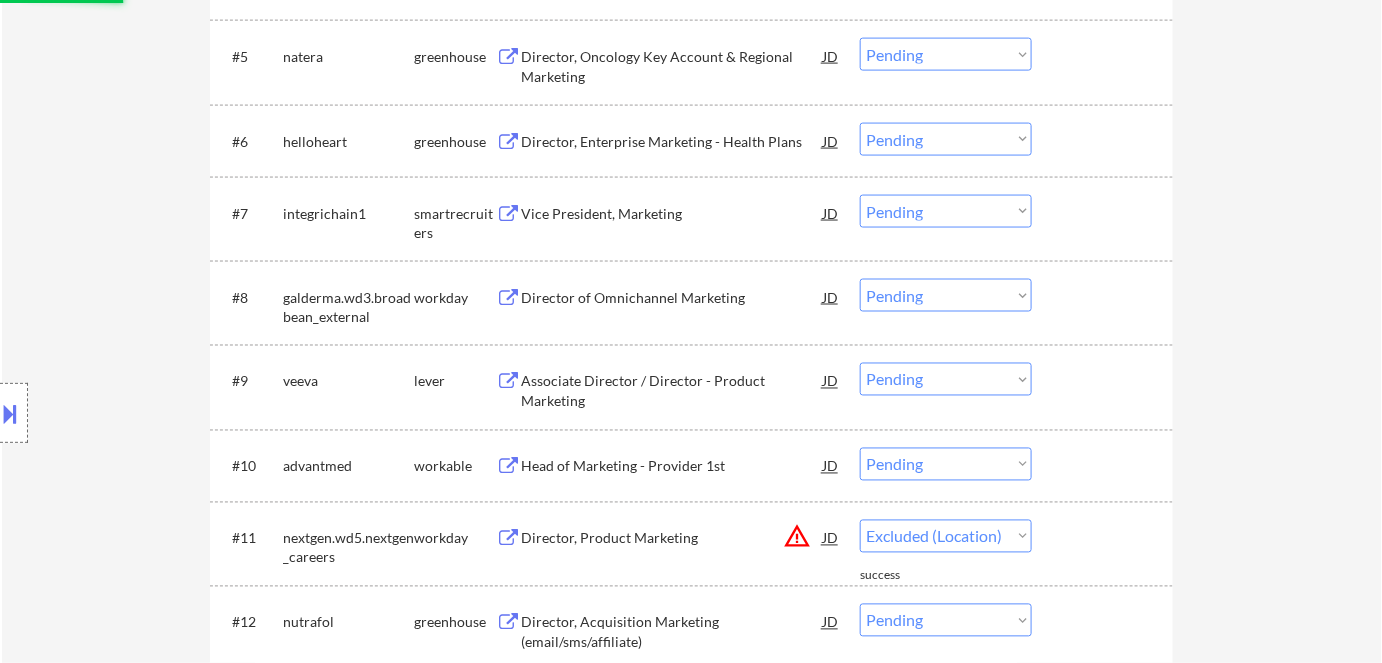 select on ""pending"" 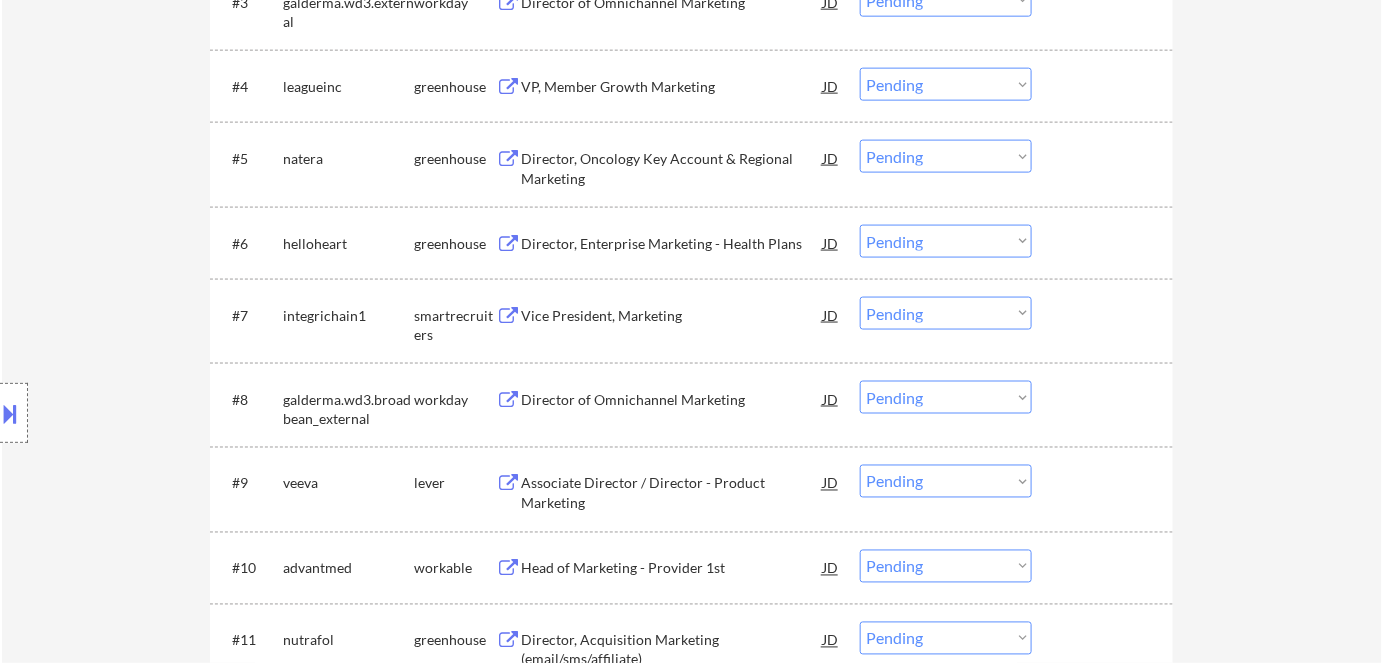 scroll, scrollTop: 818, scrollLeft: 0, axis: vertical 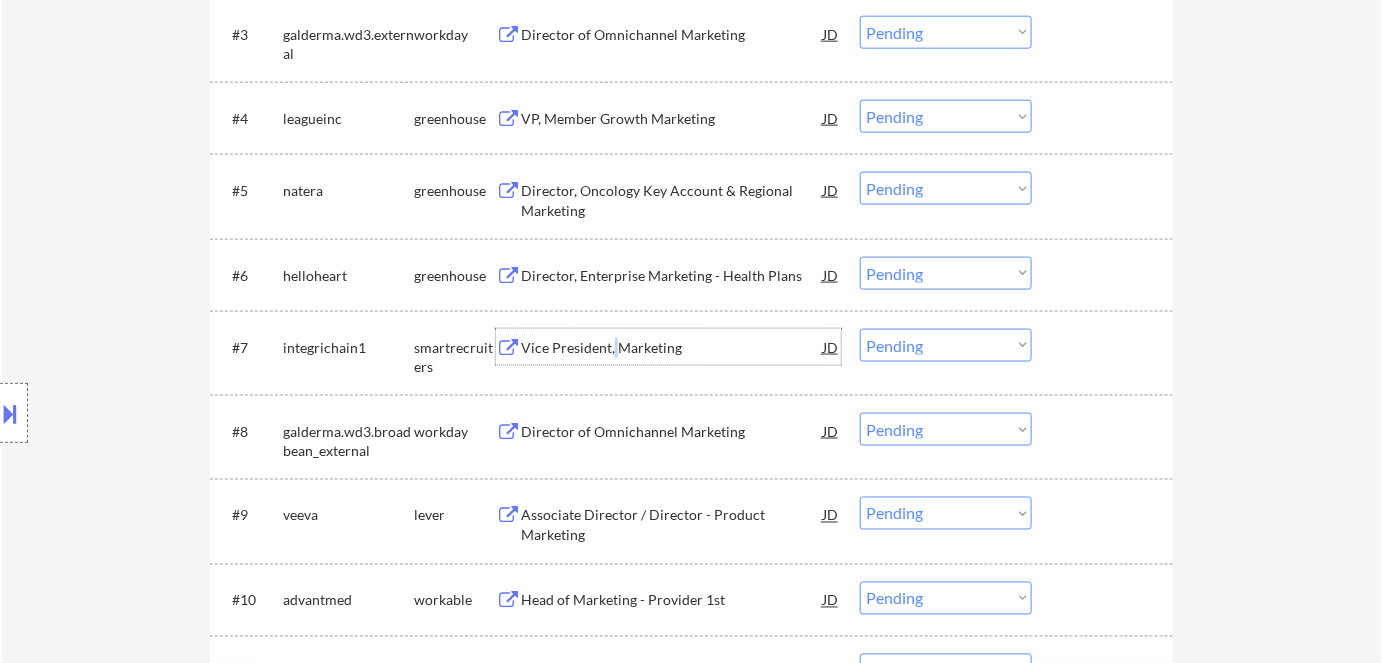 click on "Vice President, Marketing" at bounding box center (672, 348) 